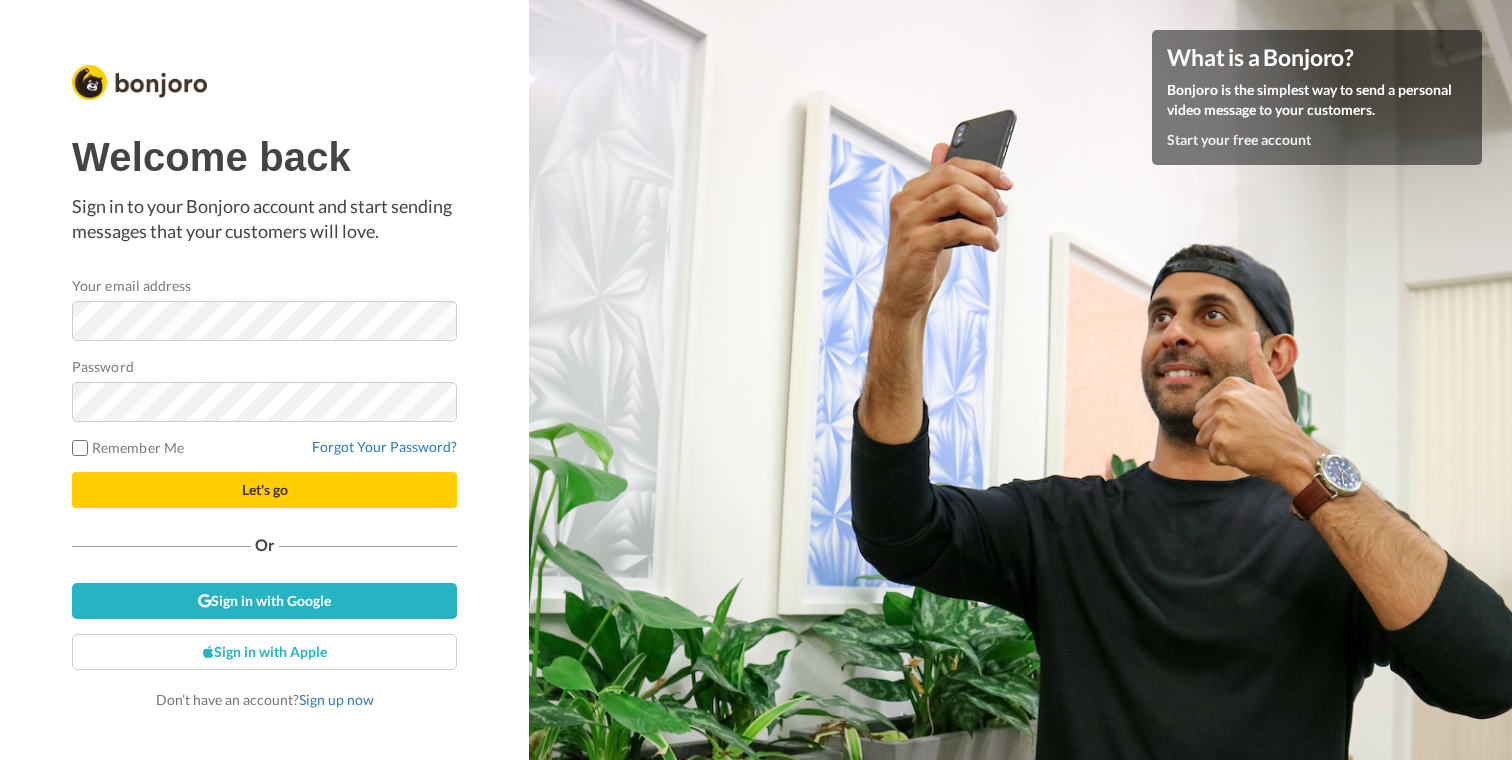 scroll, scrollTop: 0, scrollLeft: 0, axis: both 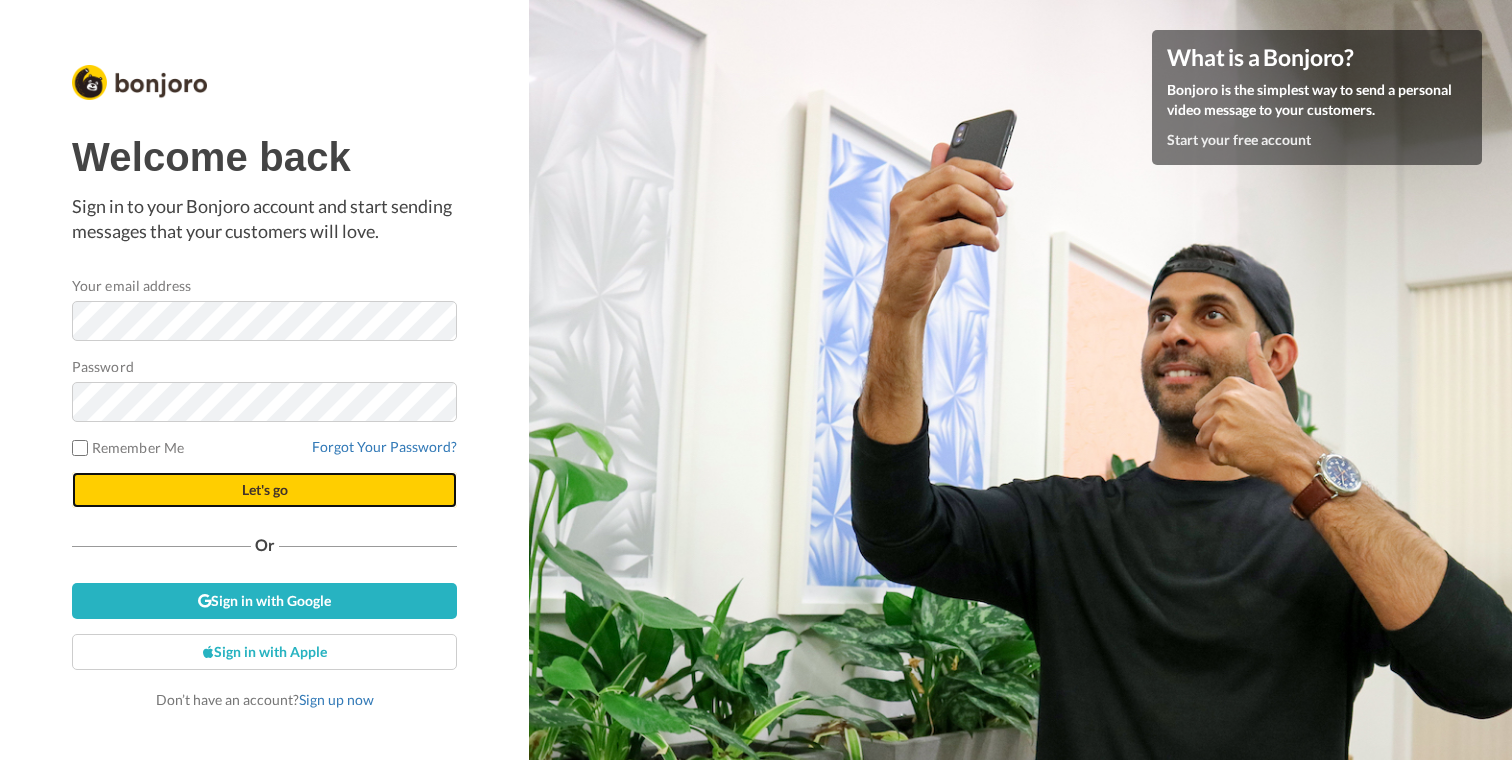 click on "Let's go" at bounding box center (264, 490) 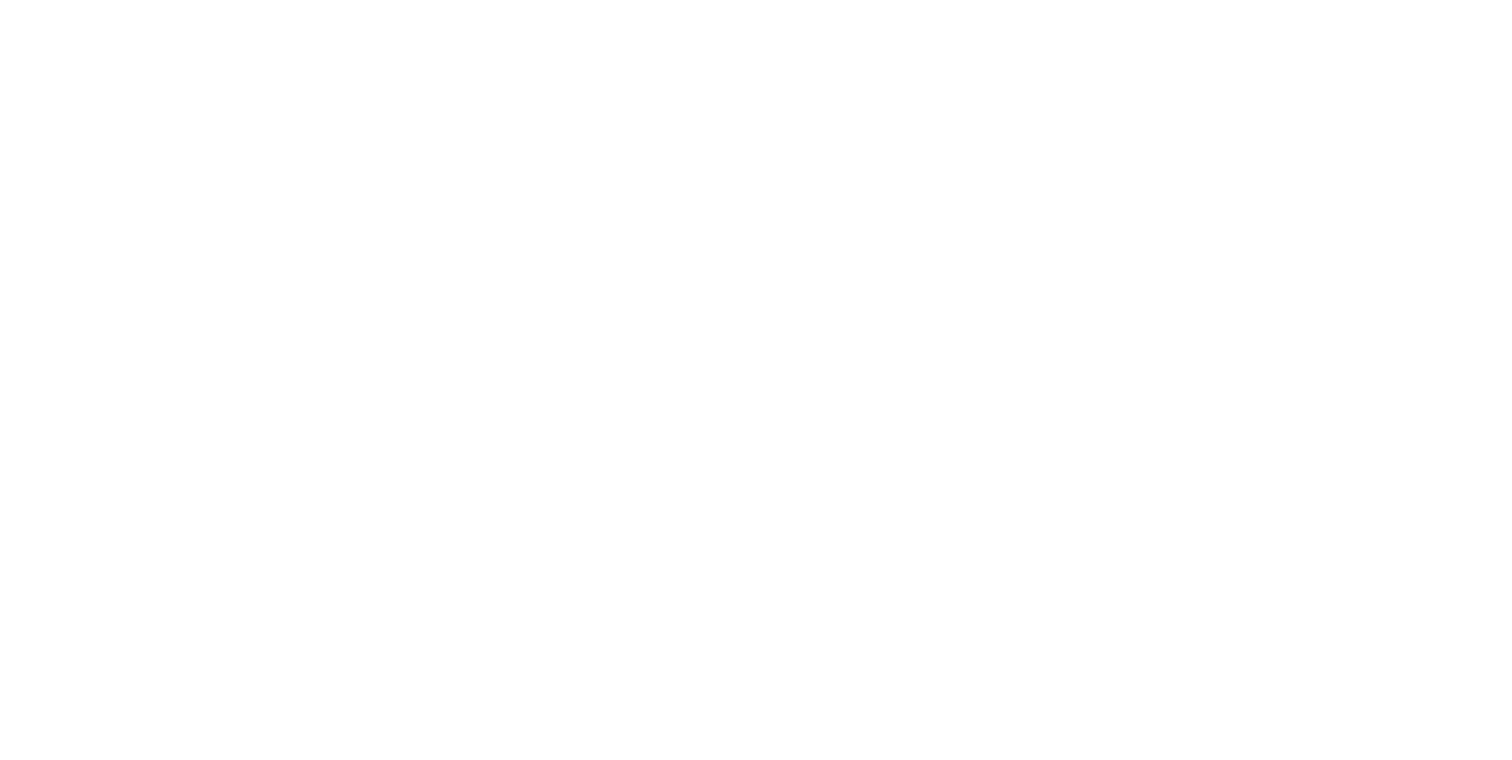 scroll, scrollTop: 0, scrollLeft: 0, axis: both 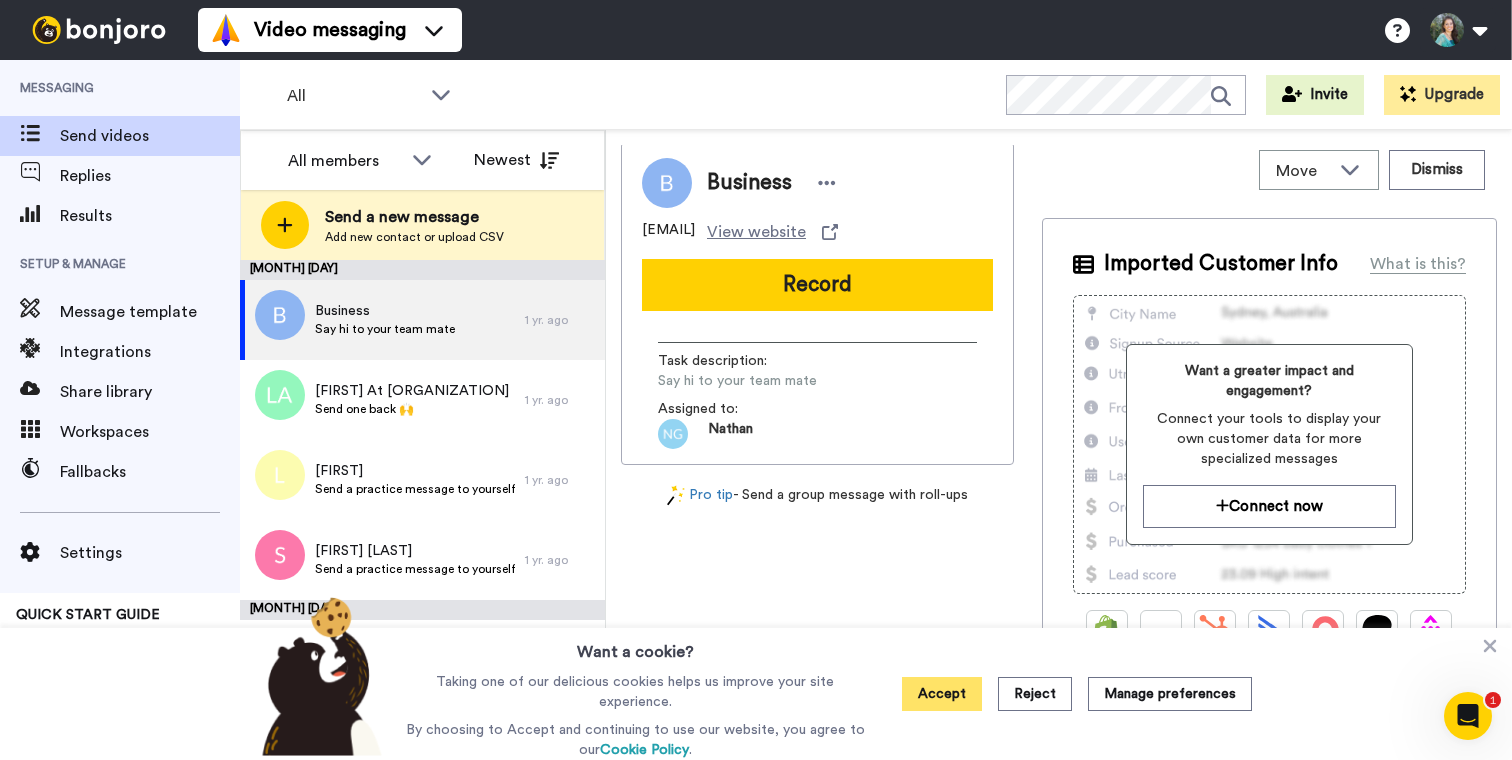 click on "Accept" at bounding box center (942, 694) 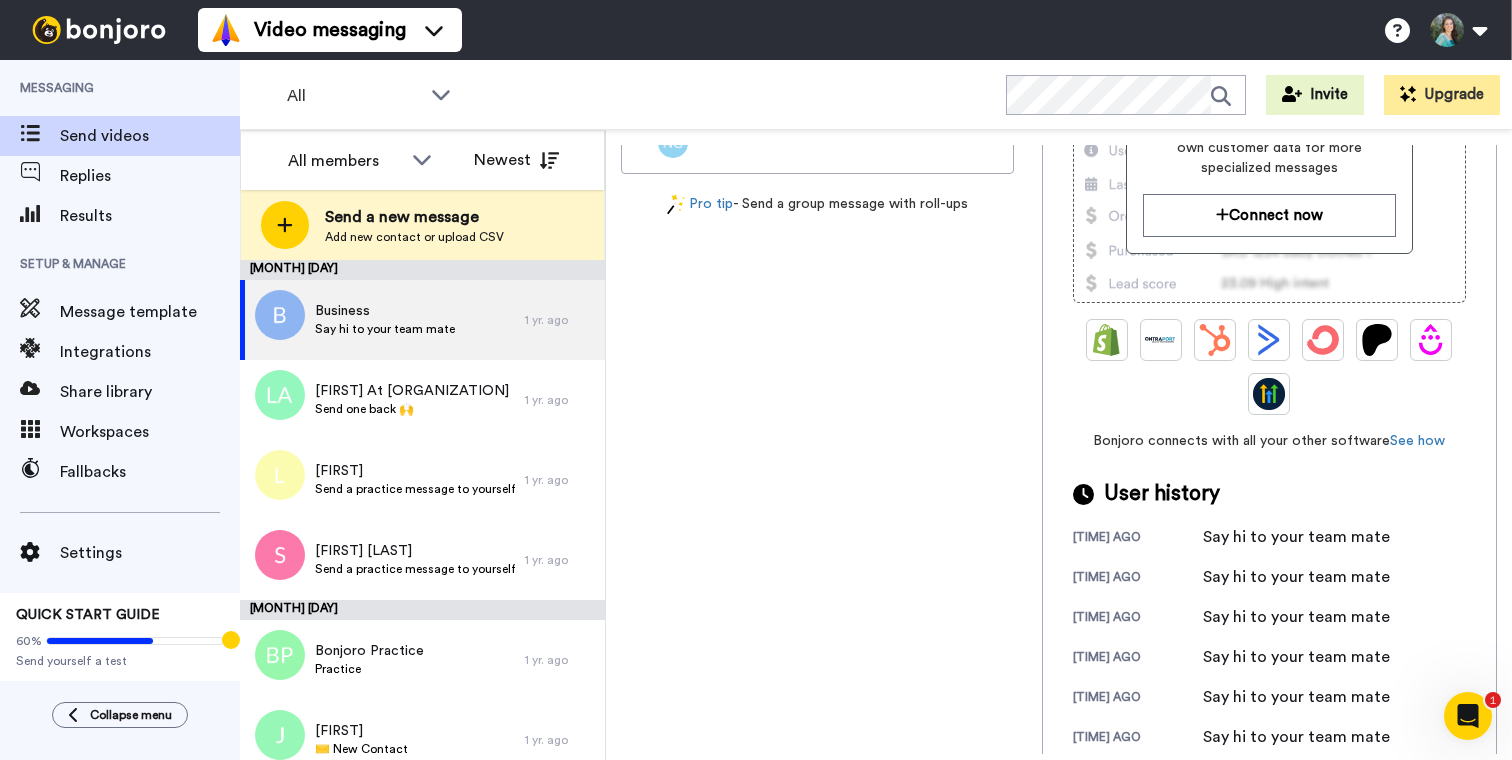 scroll, scrollTop: 306, scrollLeft: 0, axis: vertical 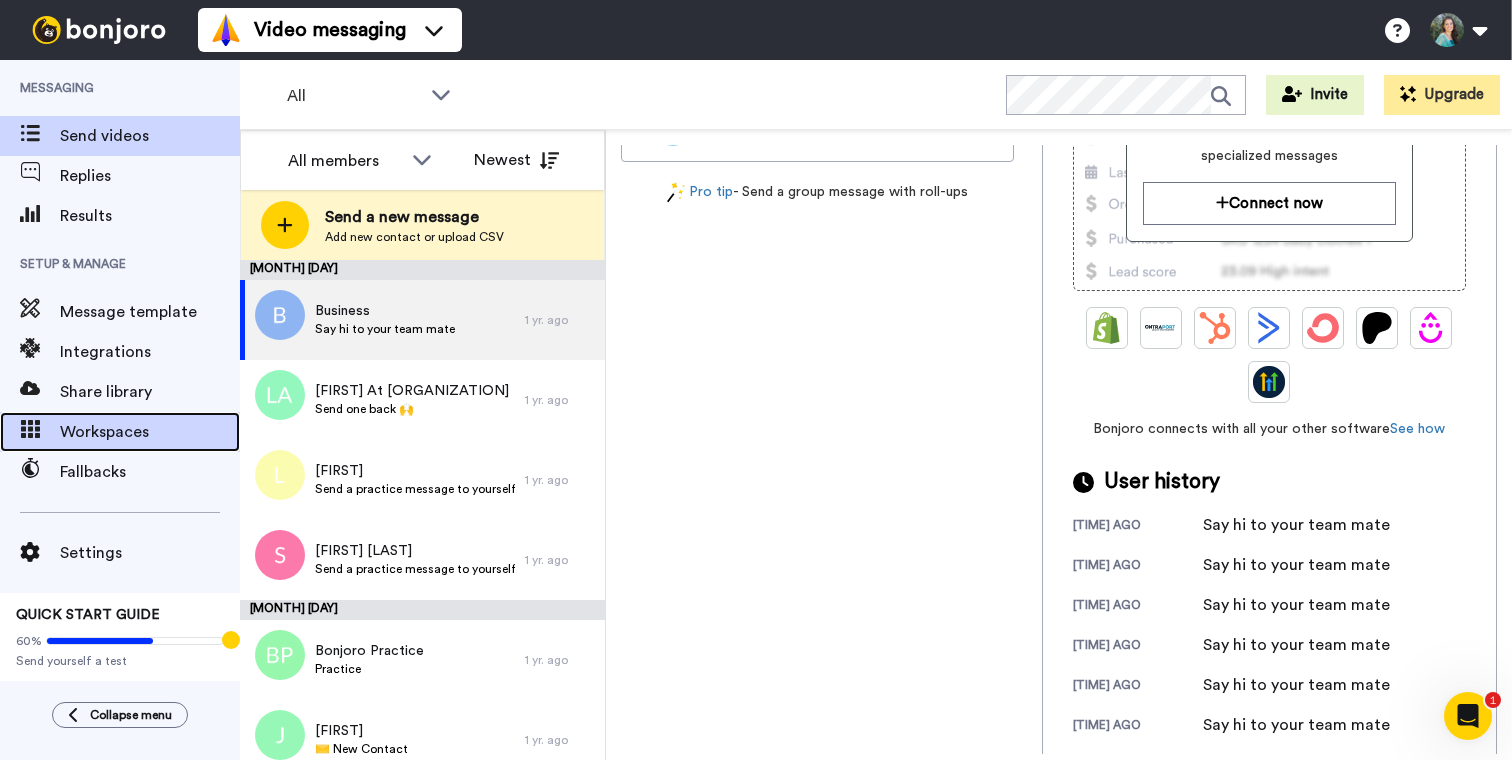 click on "Workspaces" at bounding box center [150, 432] 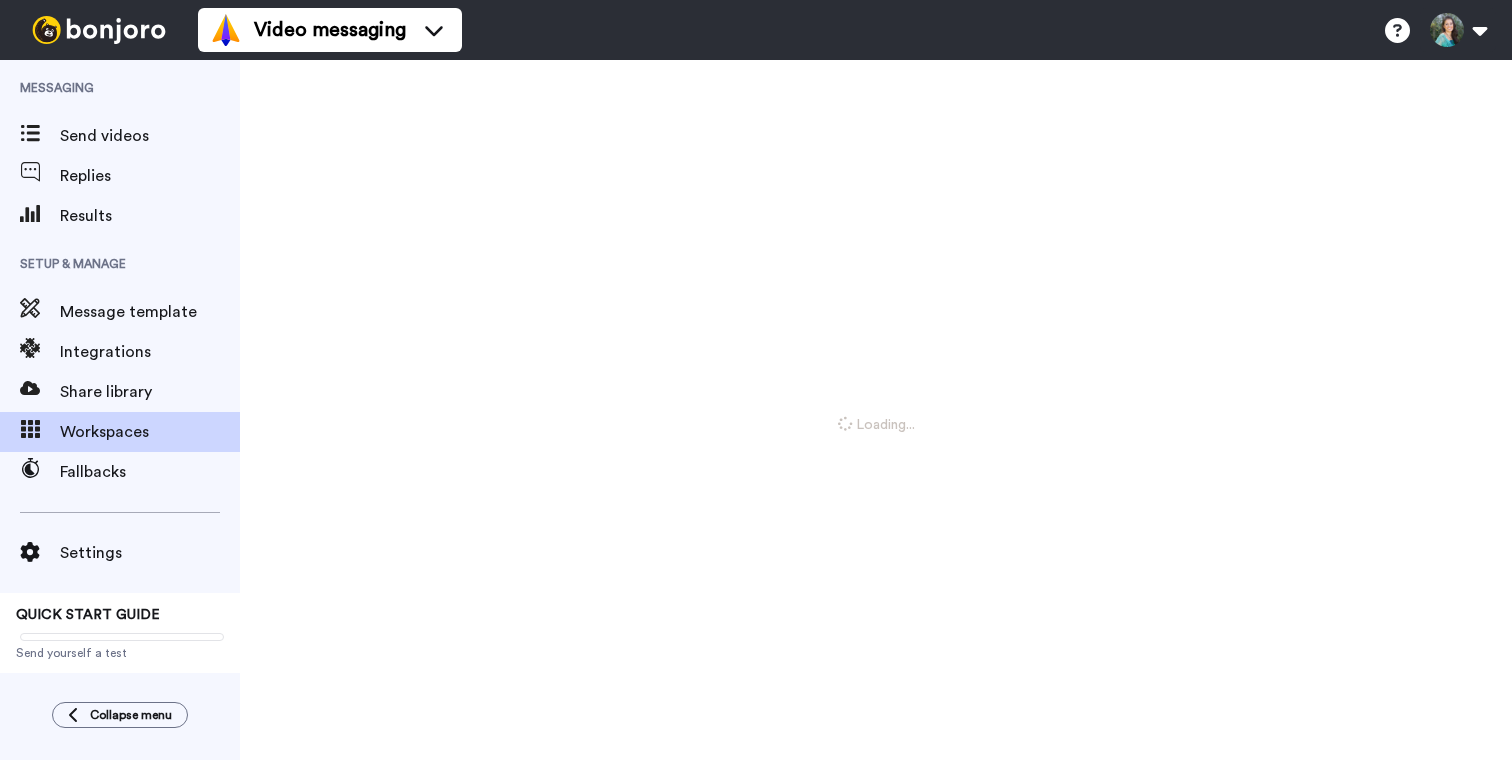 scroll, scrollTop: 0, scrollLeft: 0, axis: both 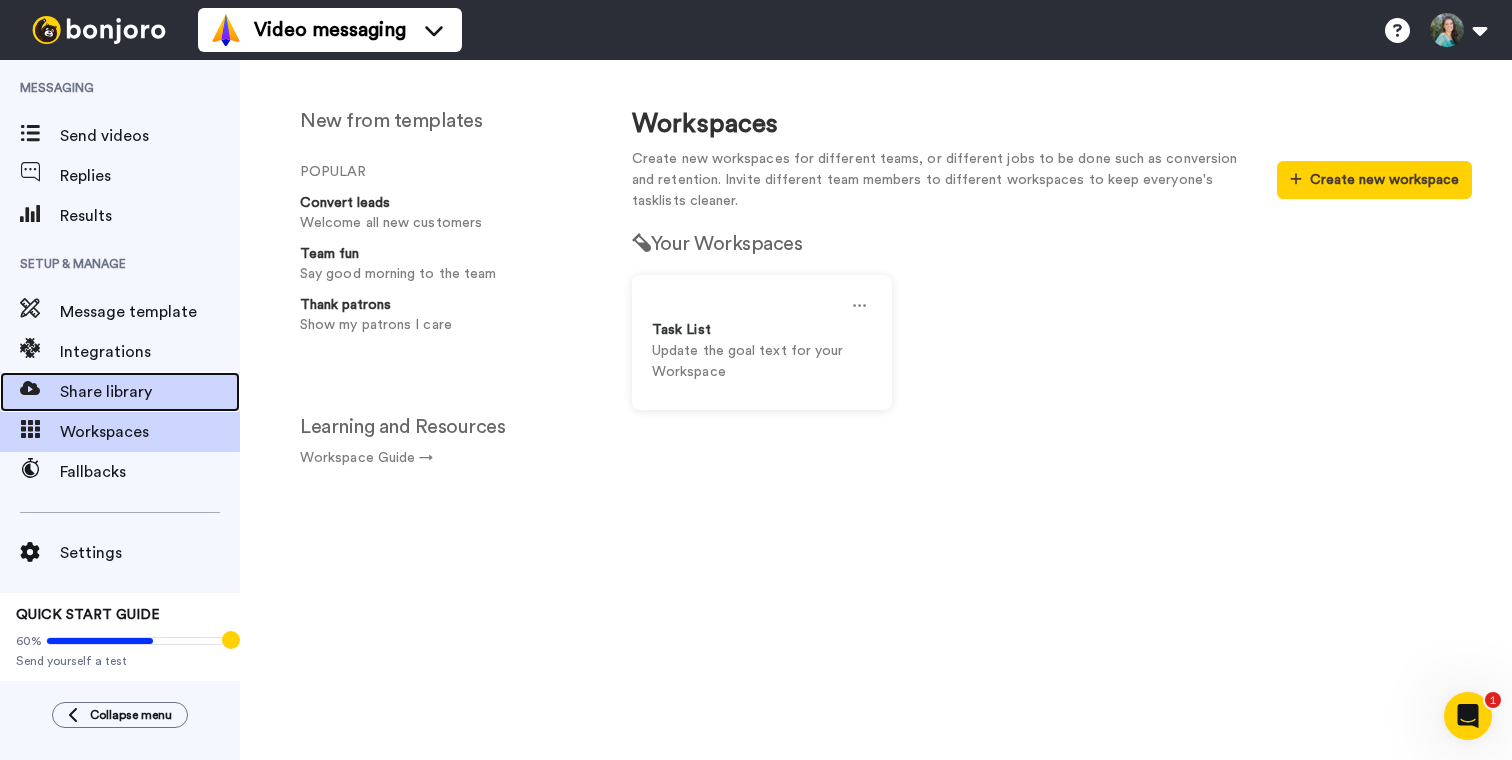 click on "Share library" at bounding box center (150, 392) 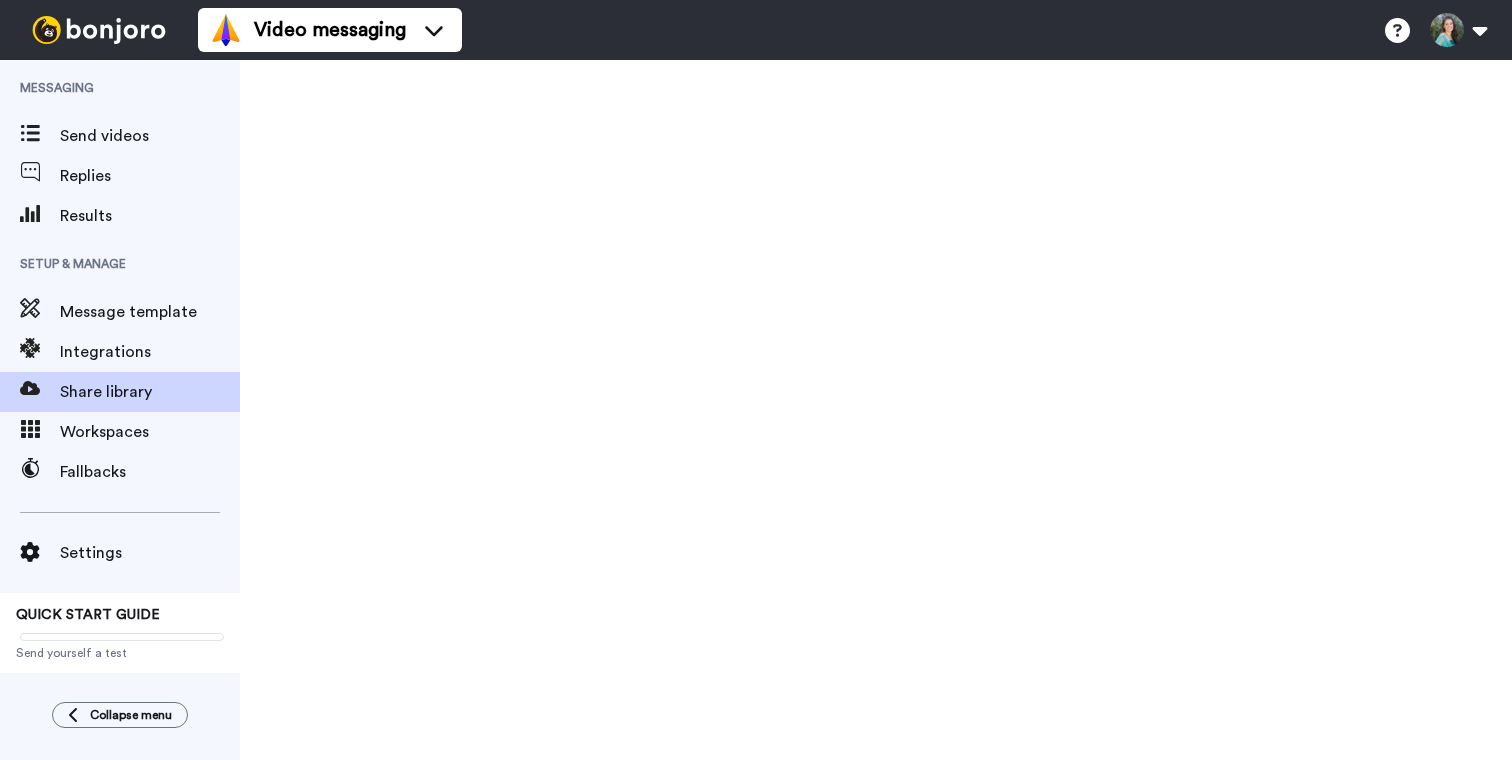 scroll, scrollTop: 0, scrollLeft: 0, axis: both 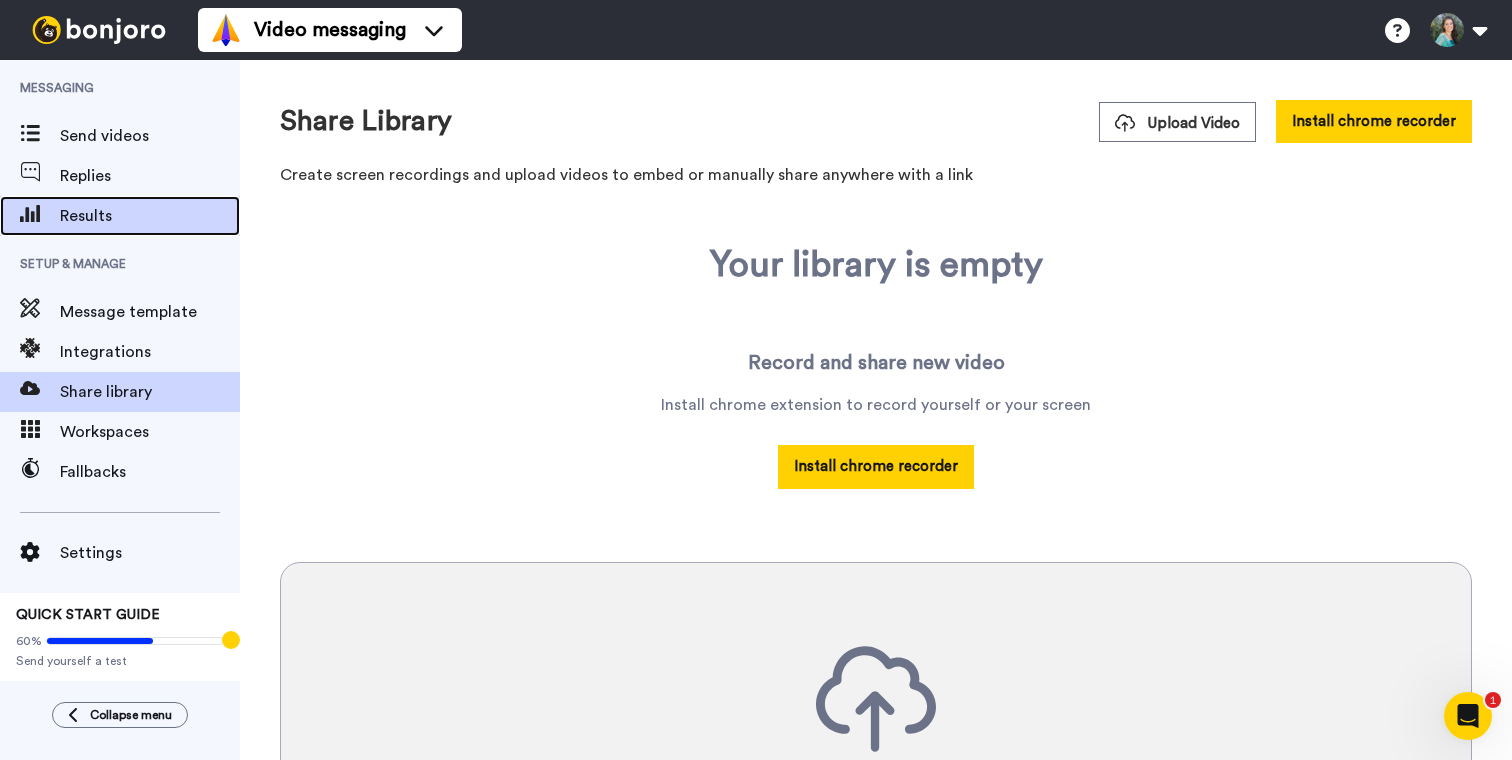click on "Results" at bounding box center (120, 216) 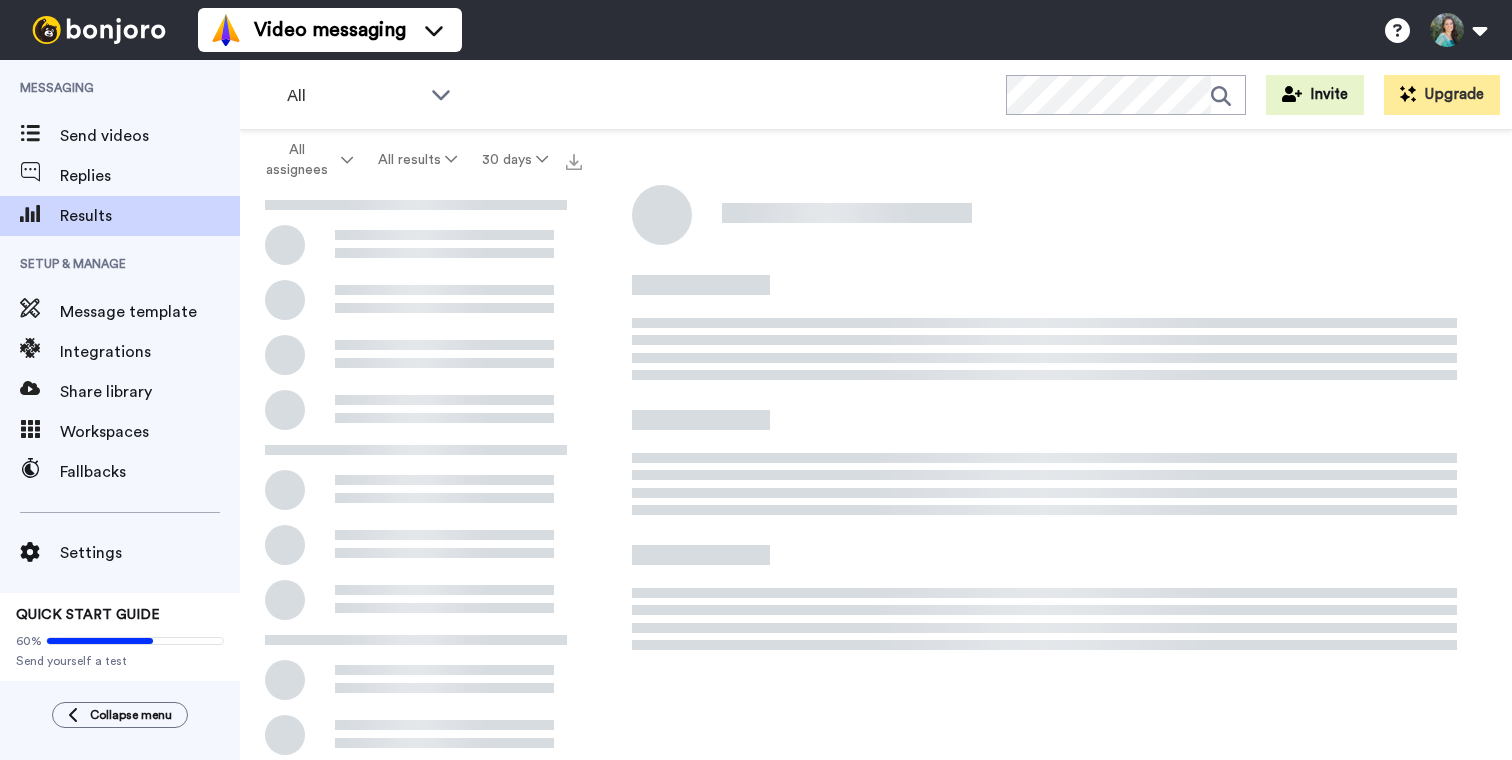 scroll, scrollTop: 0, scrollLeft: 0, axis: both 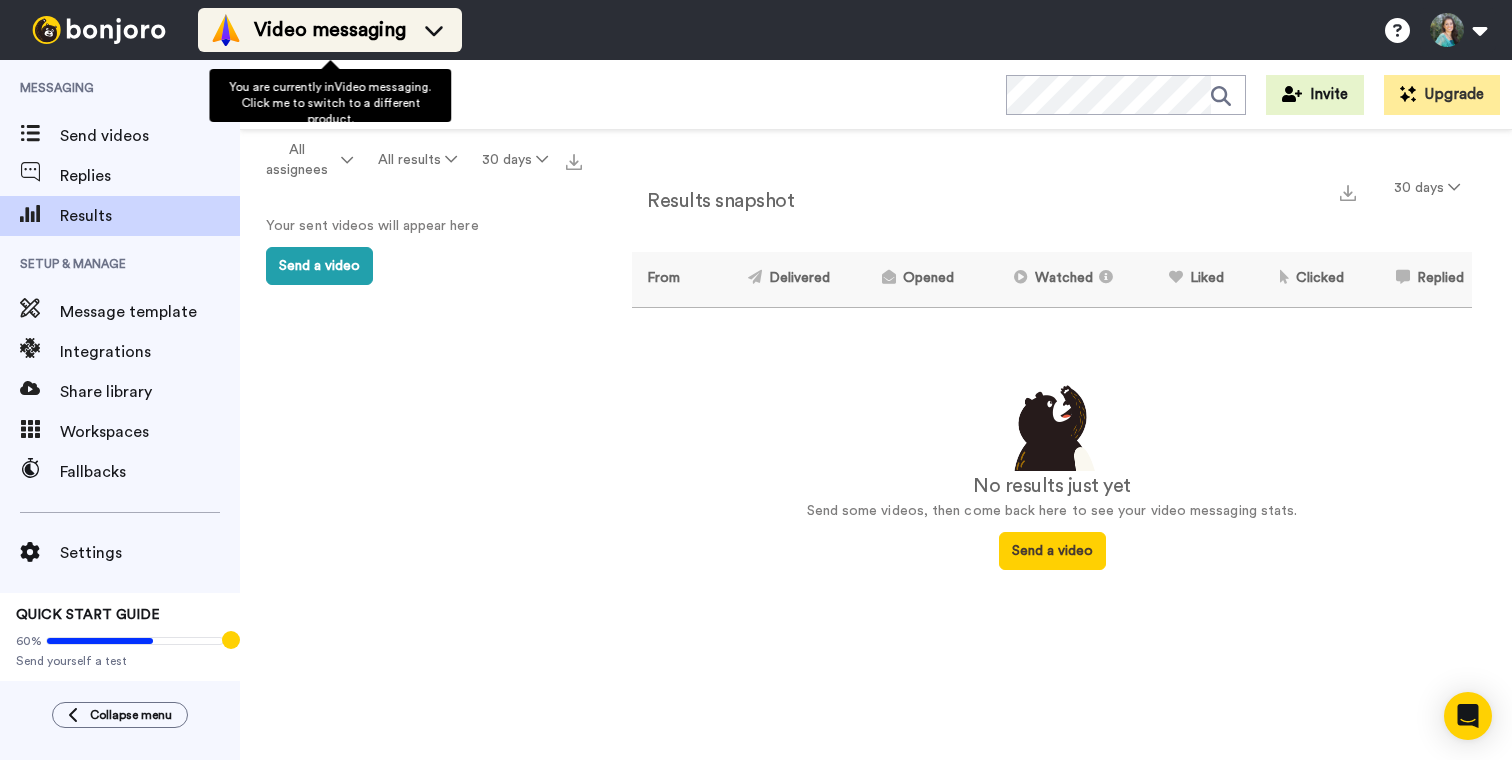 click on "Video messaging" at bounding box center [330, 30] 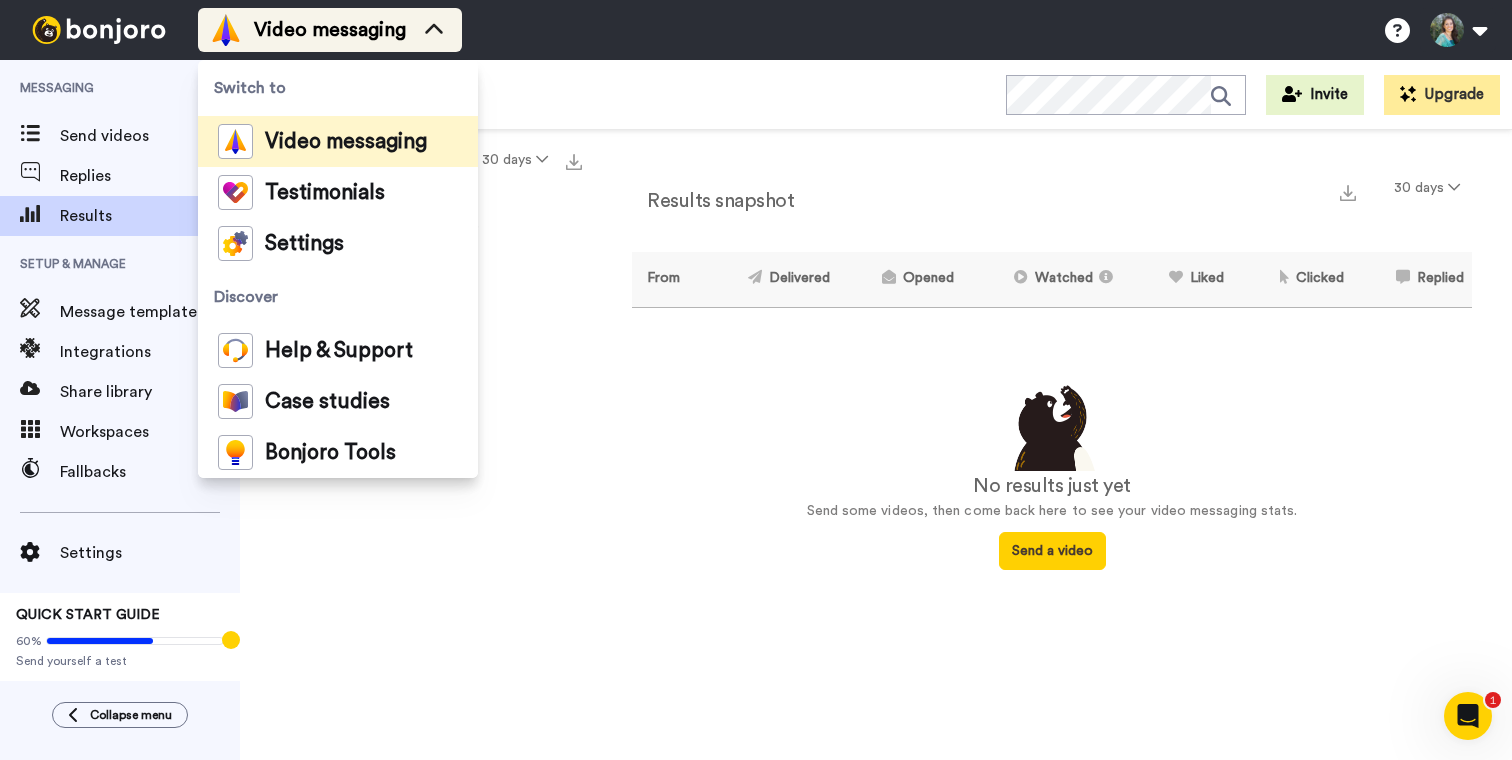 scroll, scrollTop: 0, scrollLeft: 0, axis: both 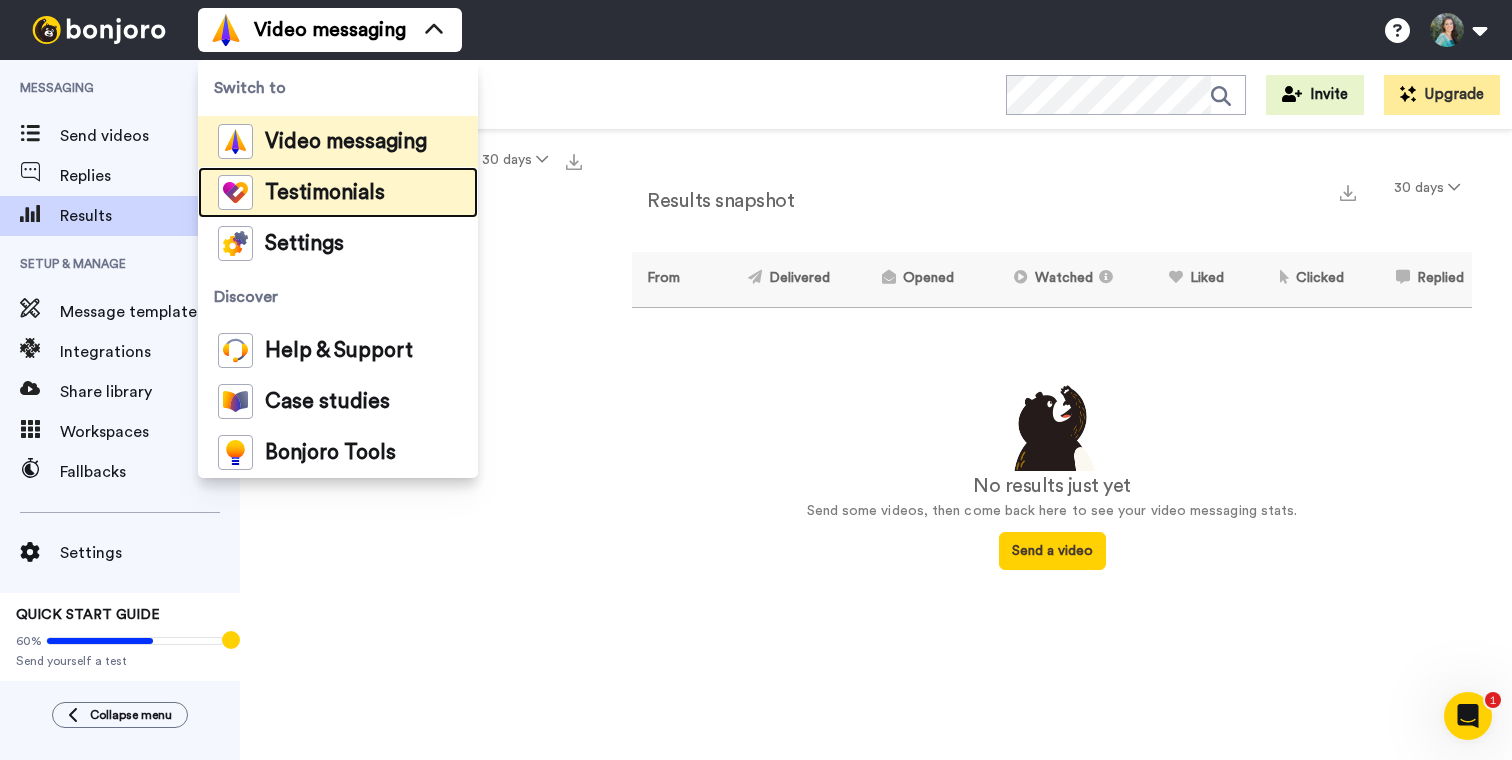 click on "Testimonials" at bounding box center [325, 193] 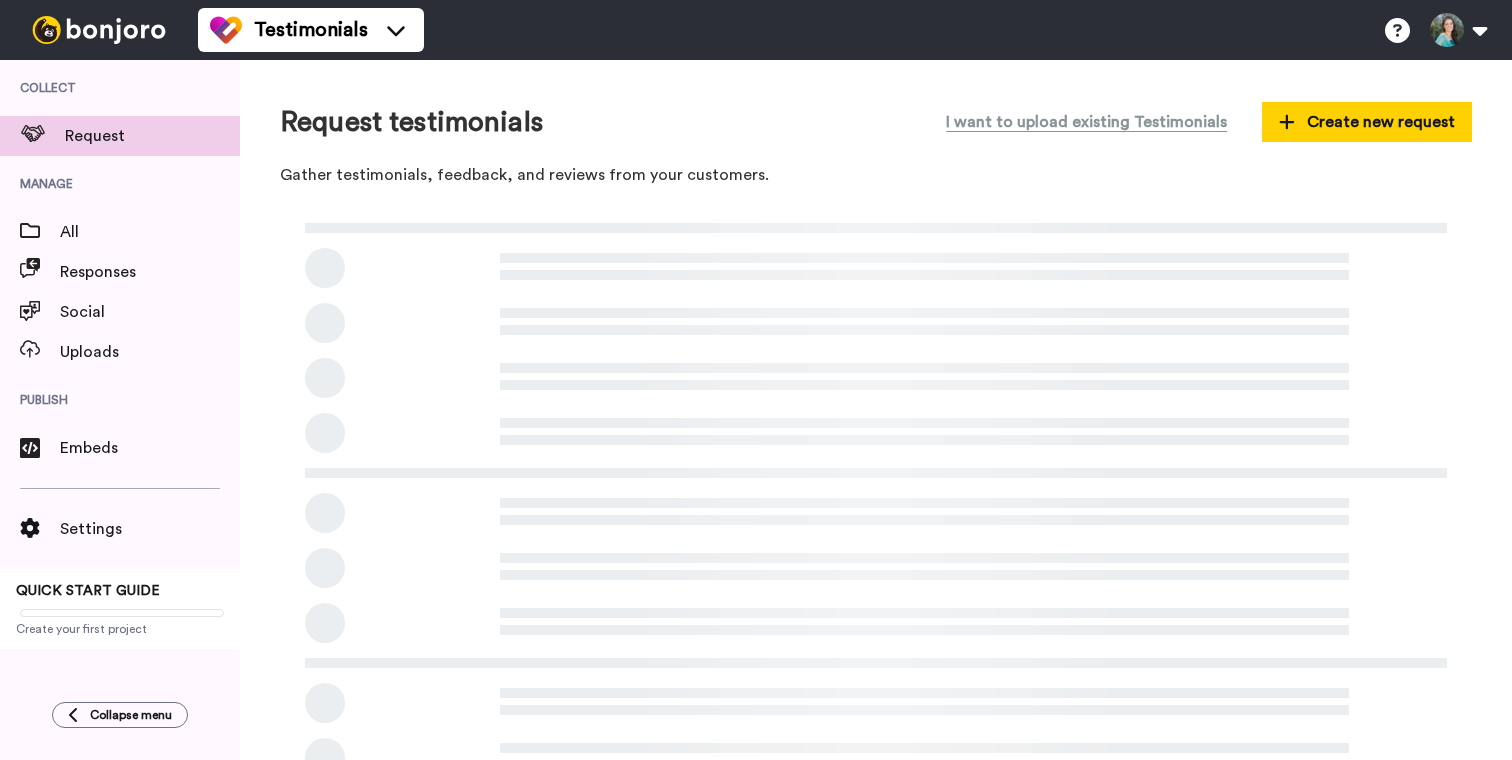 scroll, scrollTop: 0, scrollLeft: 0, axis: both 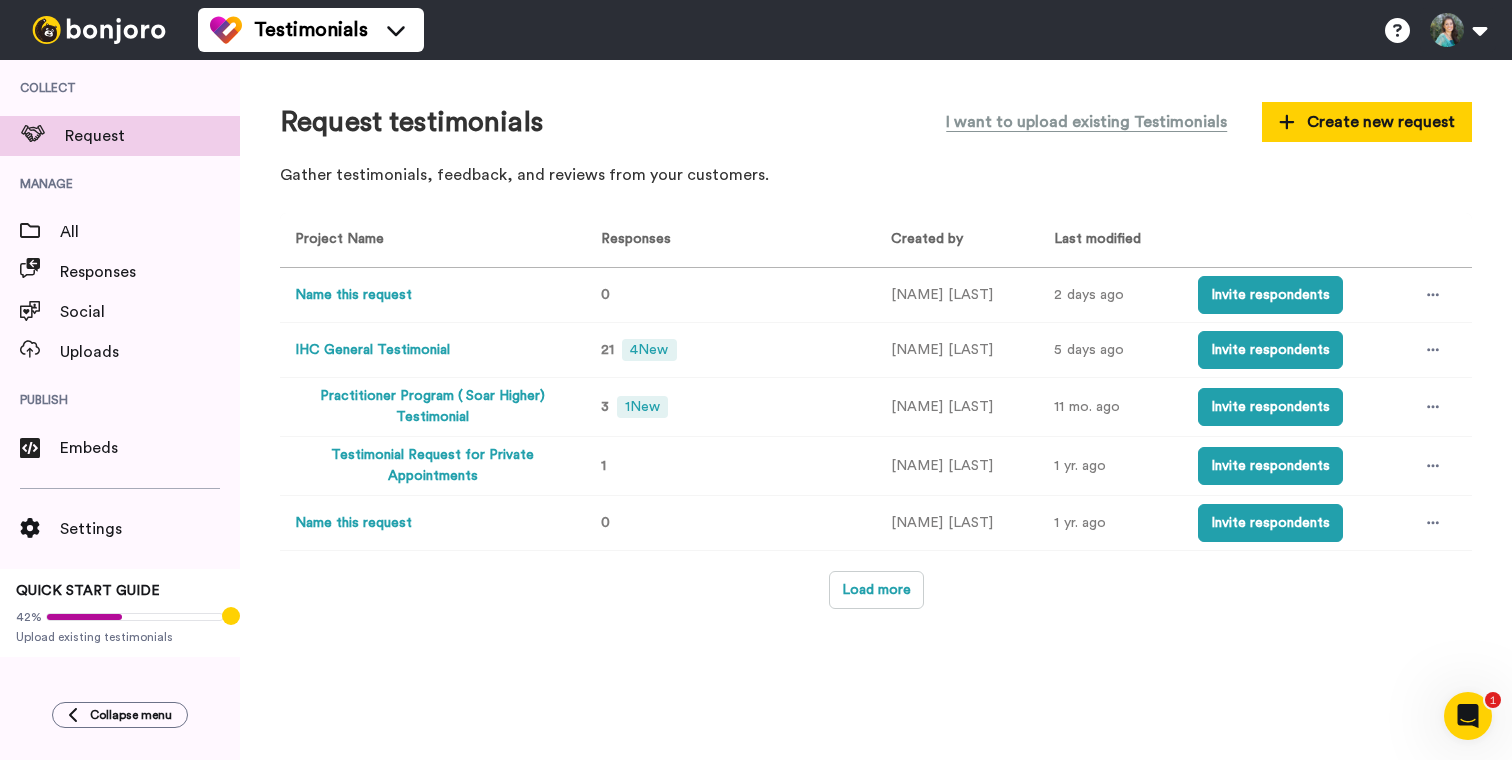 click on "Name this request" at bounding box center [353, 295] 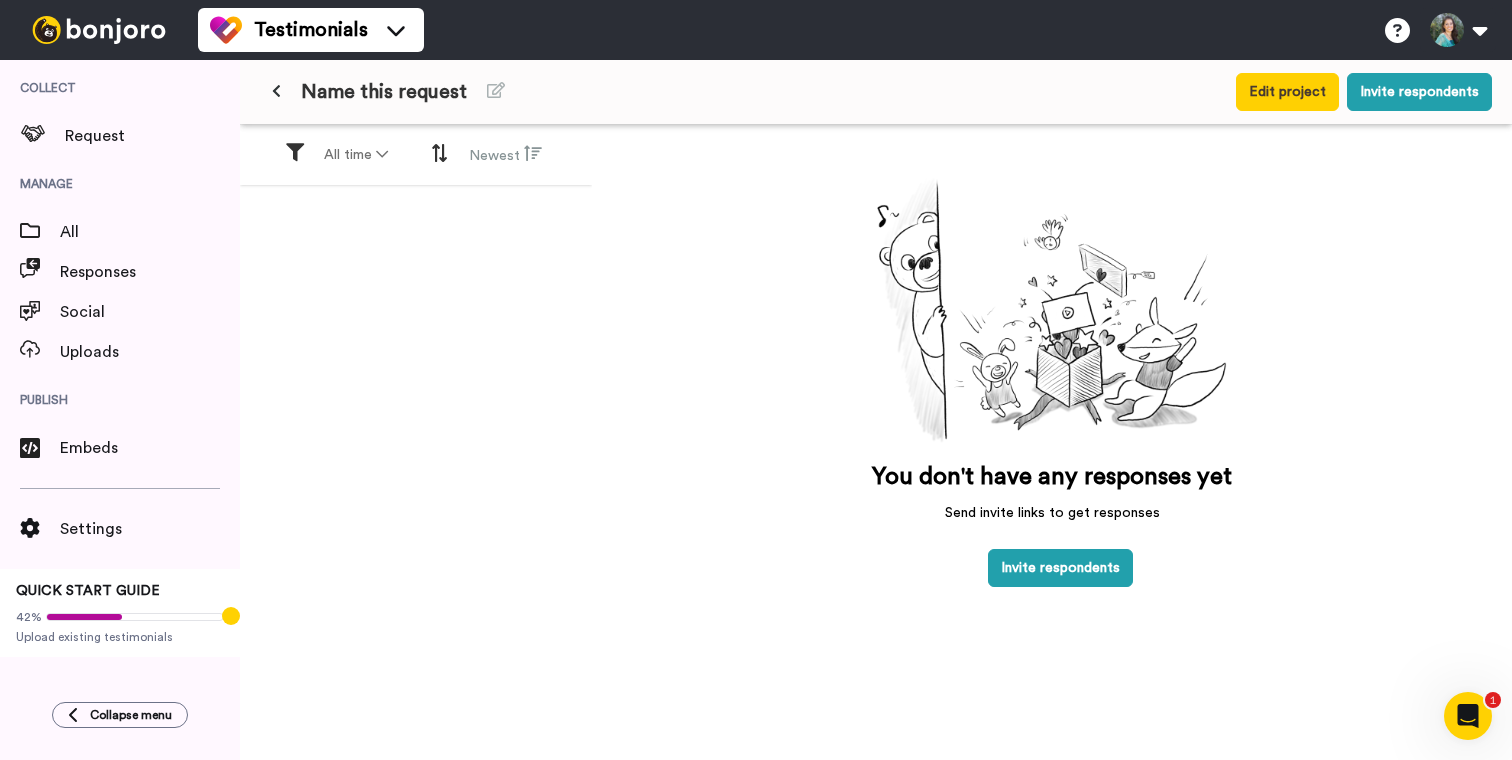 click at bounding box center (276, 91) 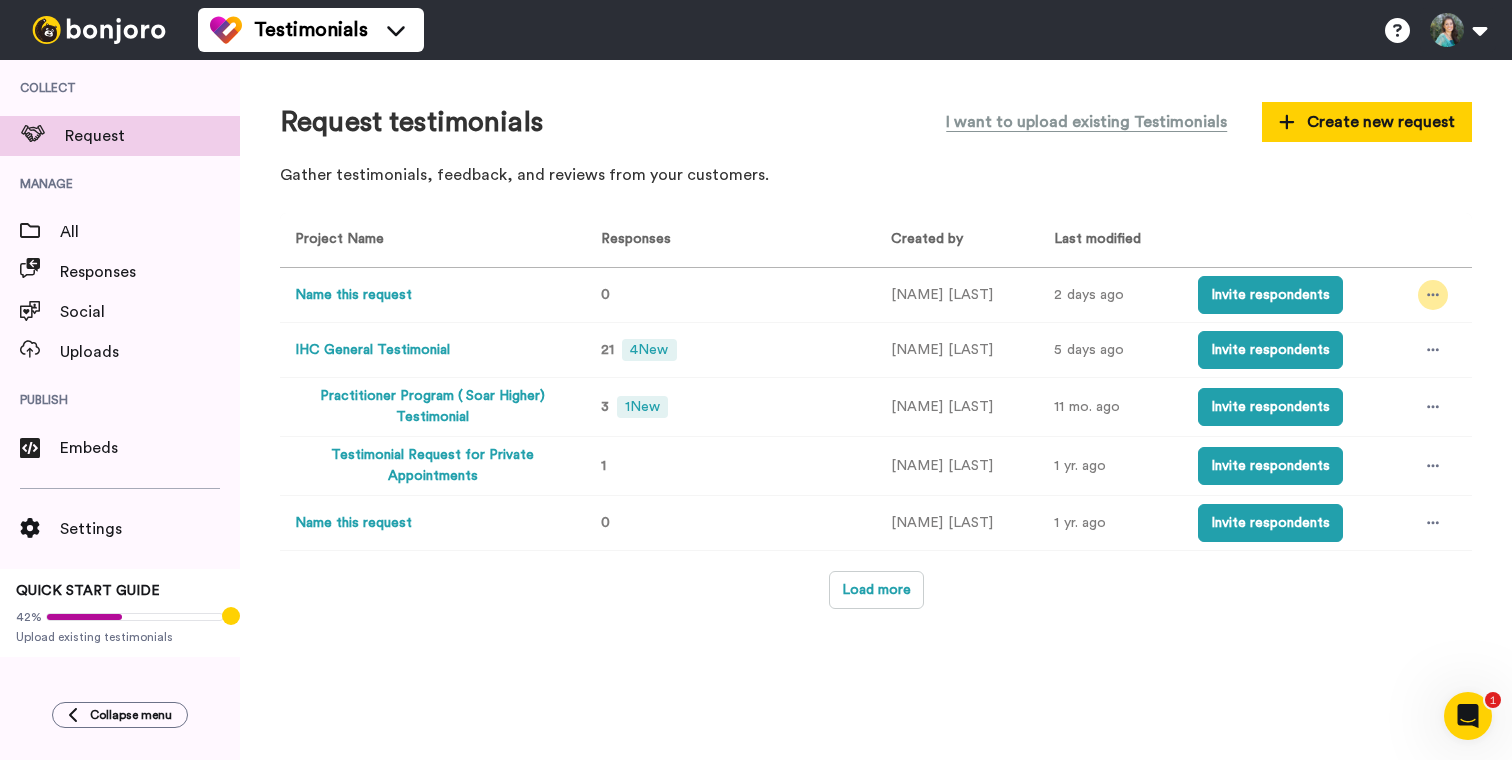 click 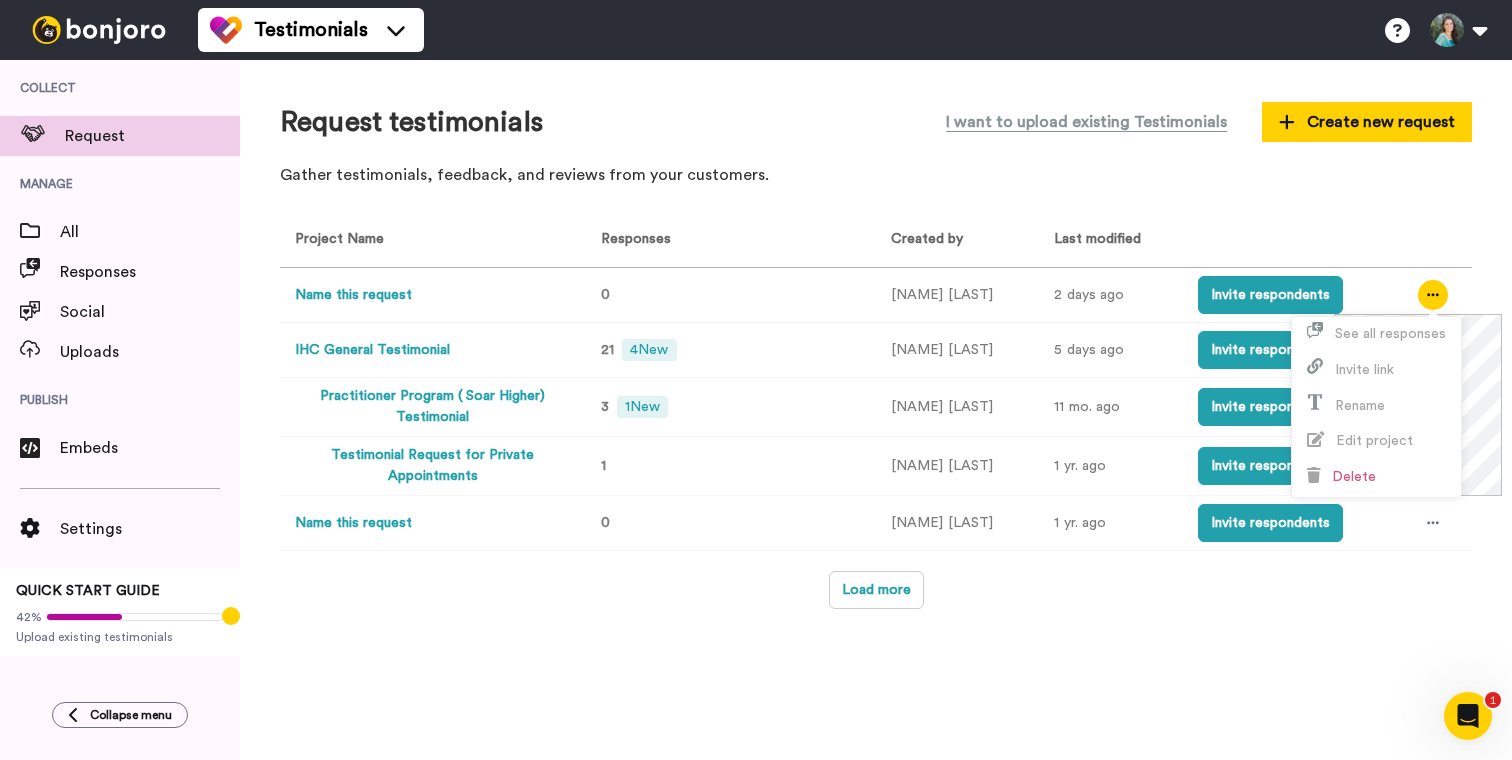 click on "Request testimonials I want to upload existing Testimonials Create new request Gather testimonials, feedback, and reviews from your customers. Project Name Responses Created by Last modified Name this request 0 Nathan Gardner 2 days ago Invite respondents IHC General Testimonial 21 4  New Nathan Gardner 5 days ago Invite respondents Practitioner Program ( Soar Higher) Testimonial 3 1  New Muneeza Ahmed 11 mo. ago Invite respondents Testimonial Request for Private Appointments 1 Muneeza Ahmed 1 yr. ago Invite respondents Name this request 0 Muneeza Ahmed 1 yr. ago Invite respondents Load more" at bounding box center (876, 410) 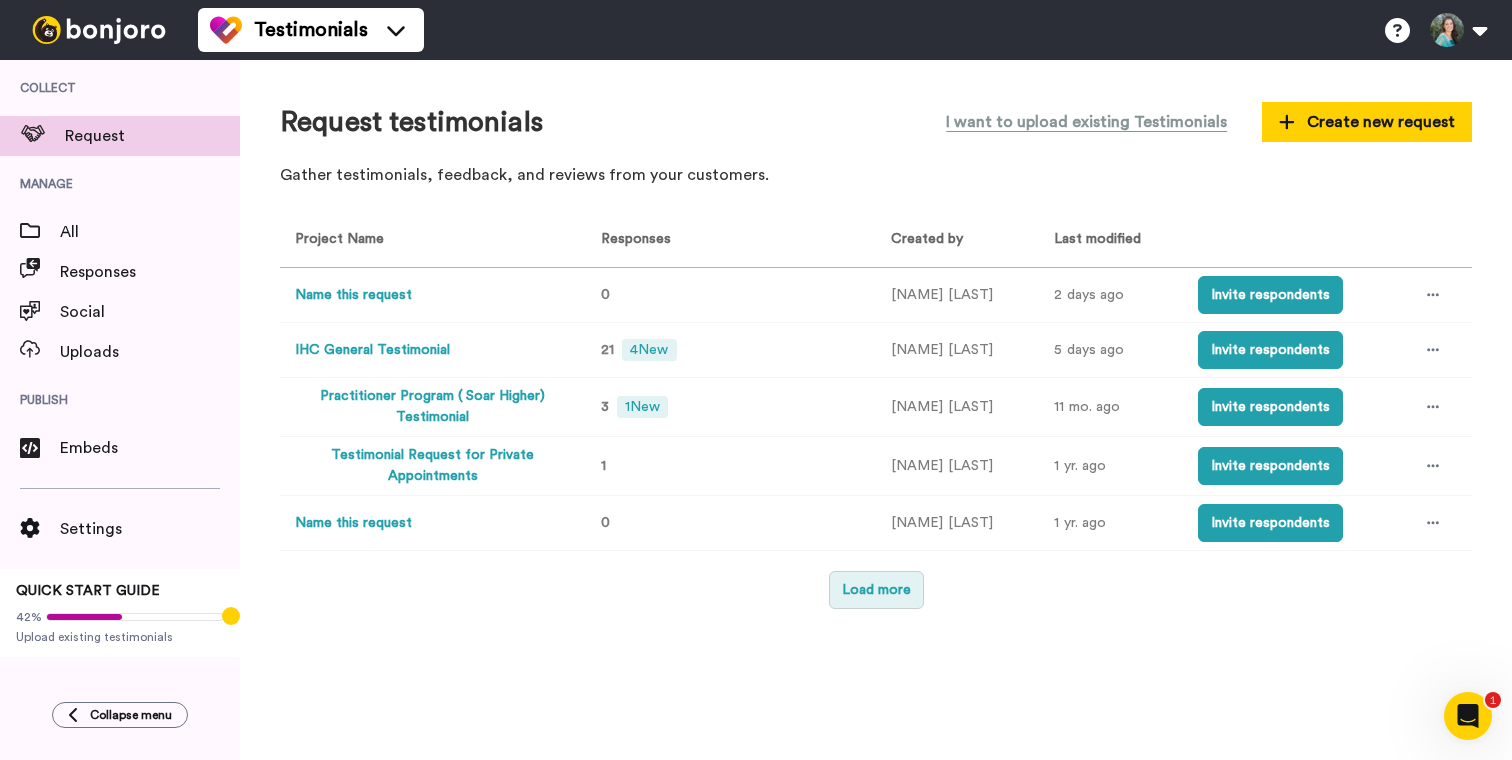 click on "Load more" at bounding box center [876, 590] 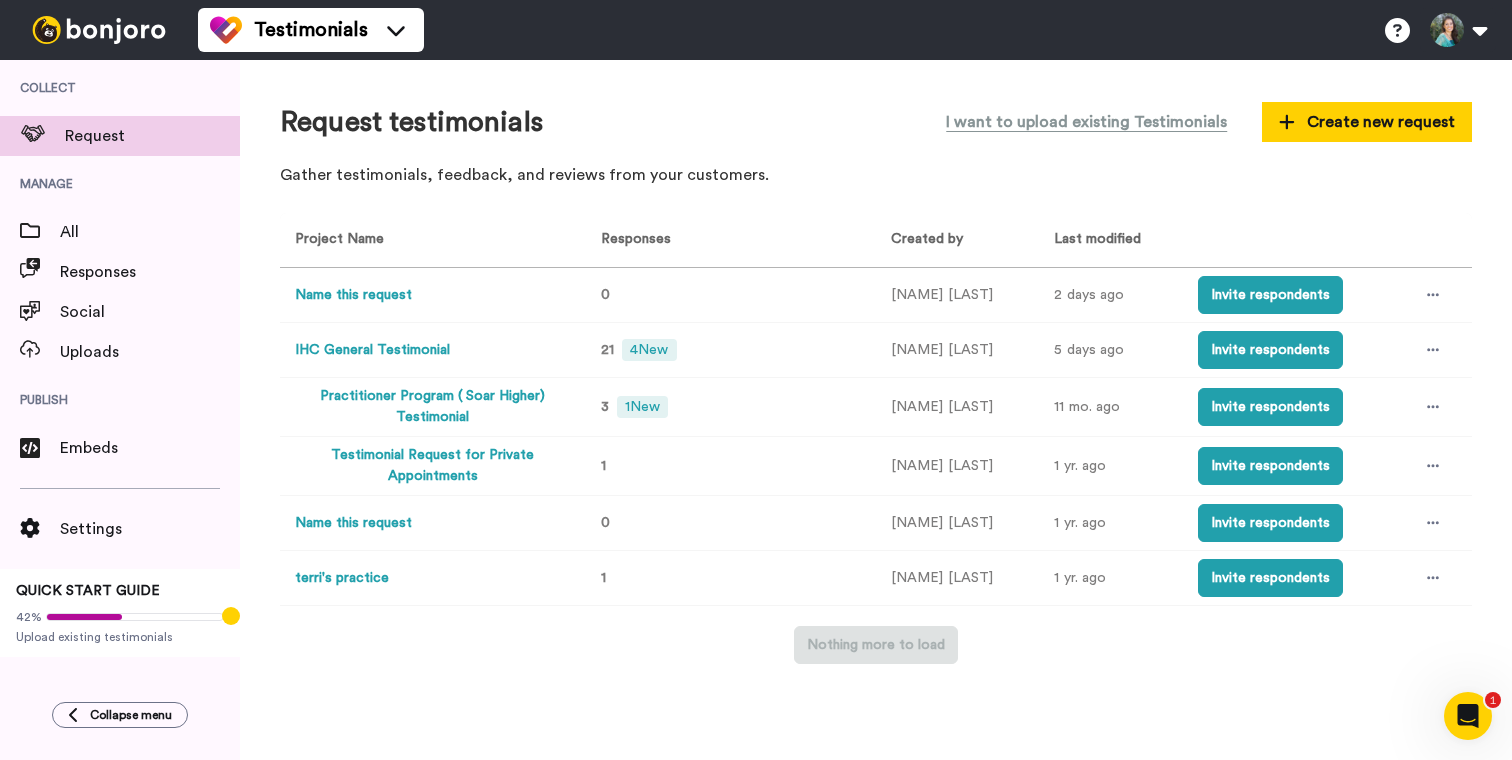 click 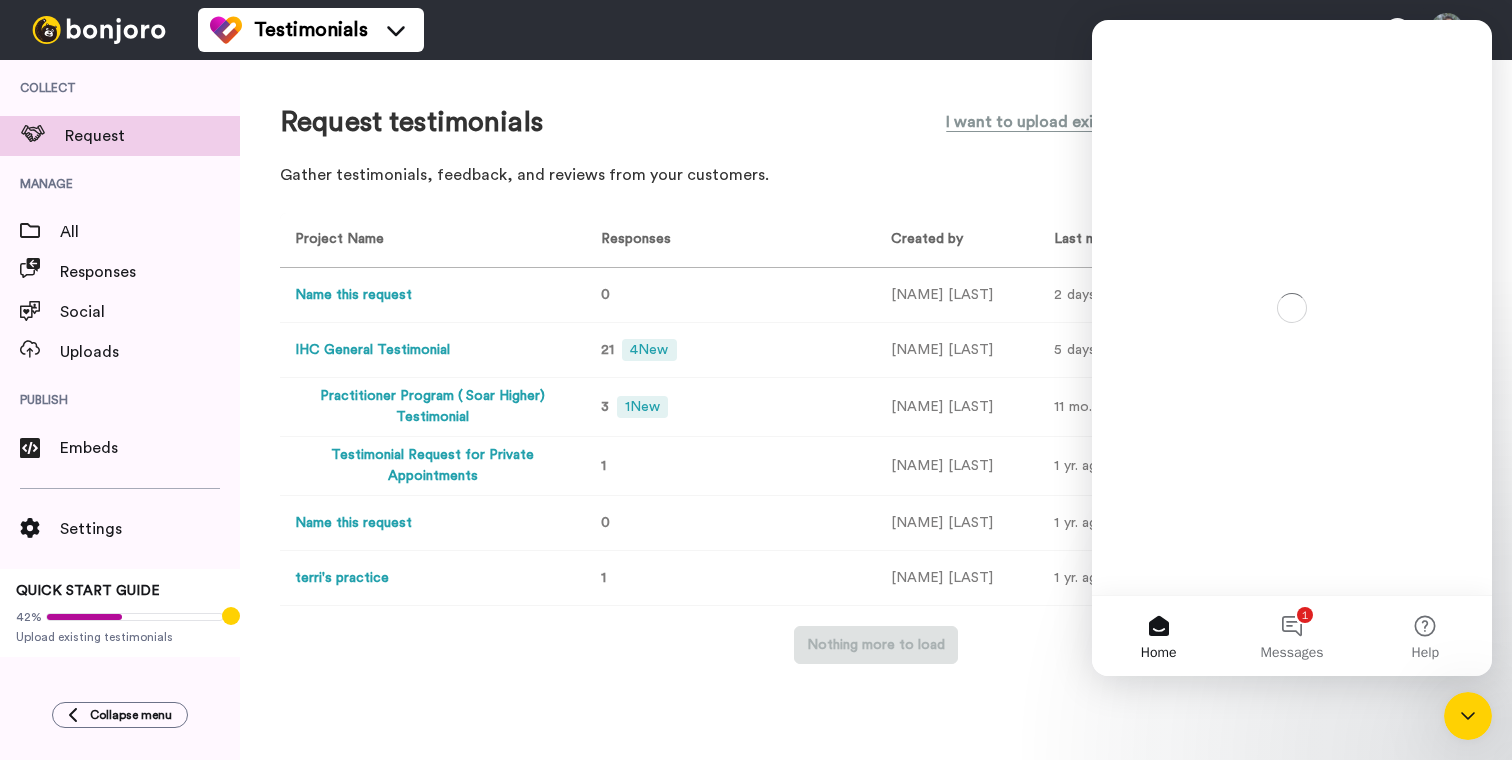 scroll, scrollTop: 0, scrollLeft: 0, axis: both 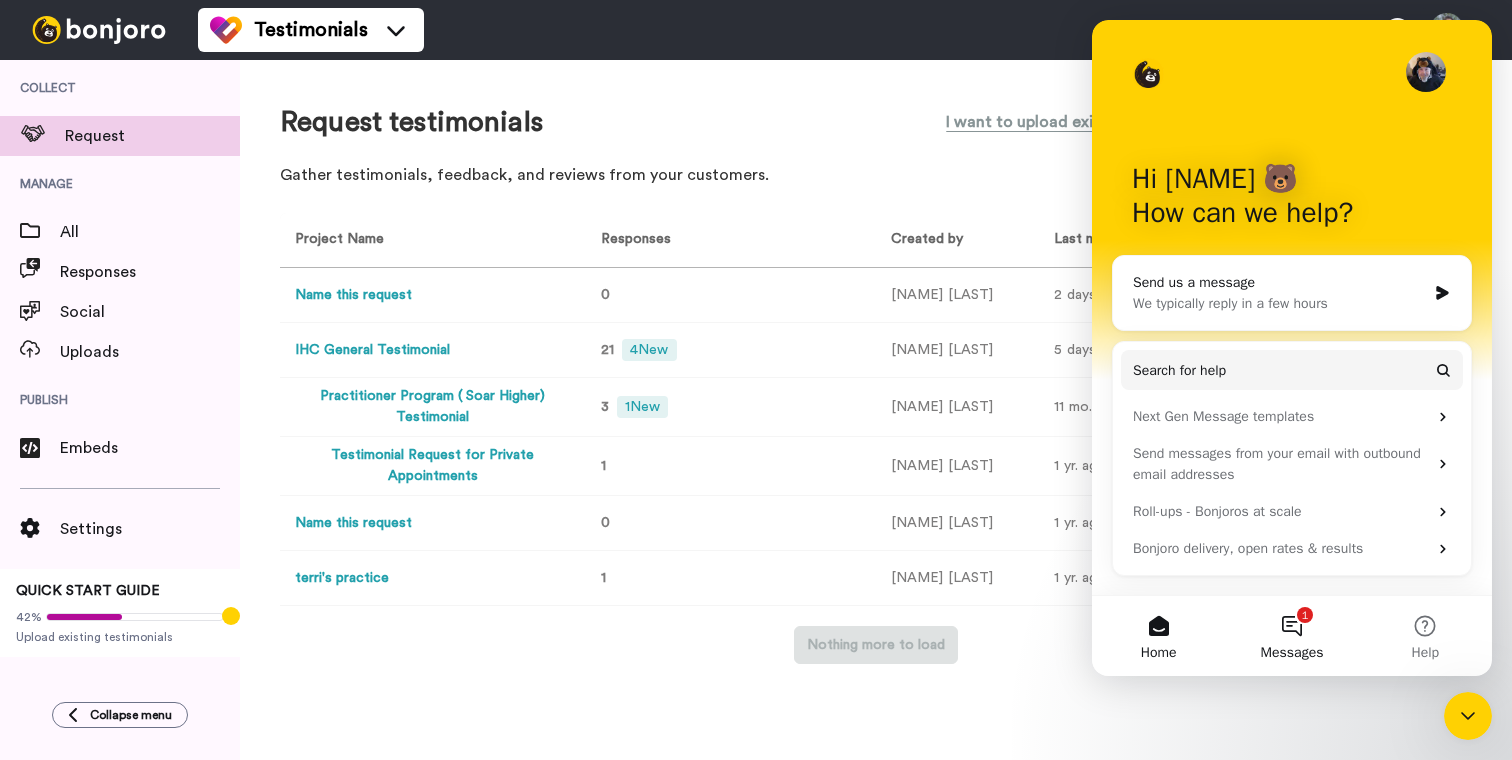 click on "1 Messages" at bounding box center (1291, 636) 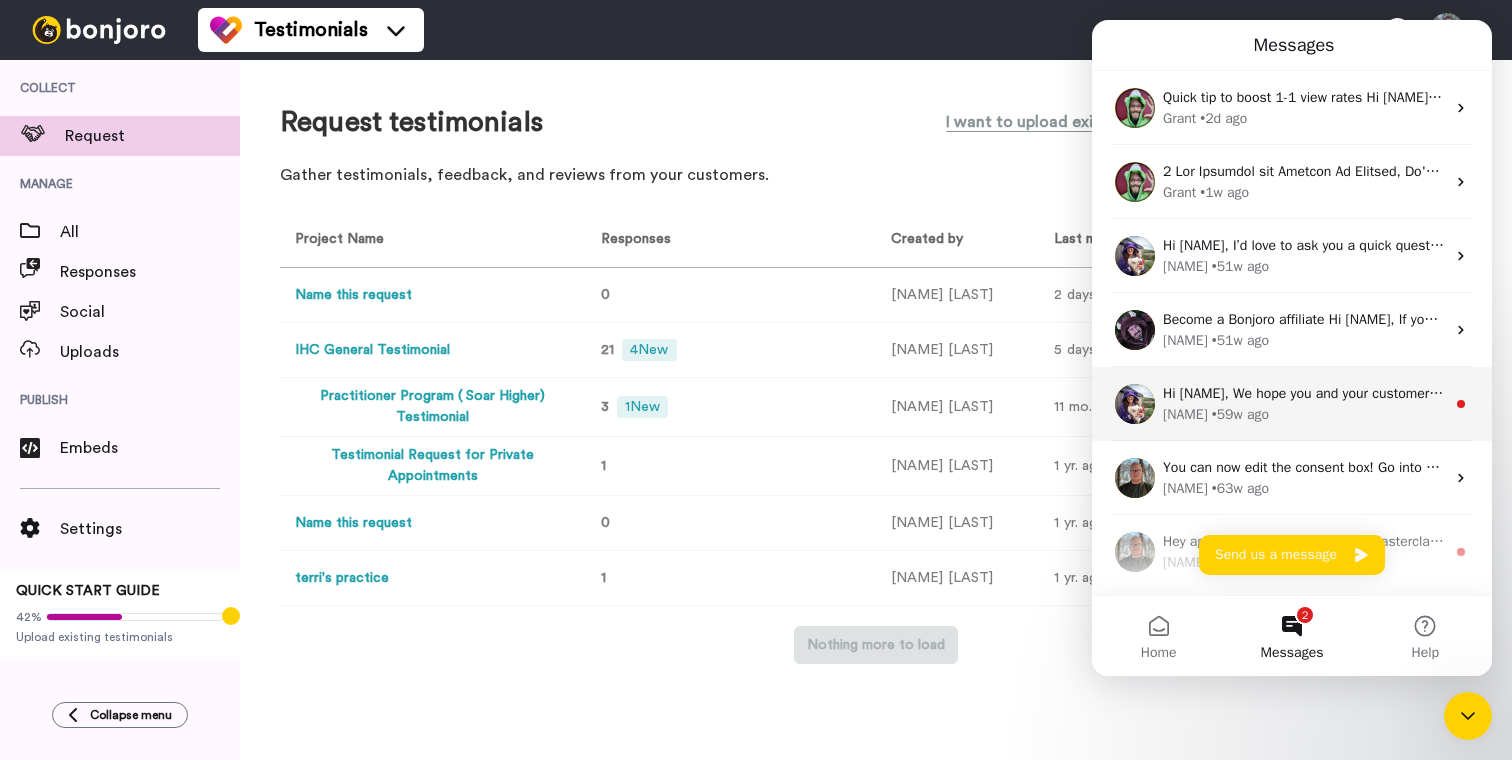 click on "Amy •  59w ago" at bounding box center [1304, 414] 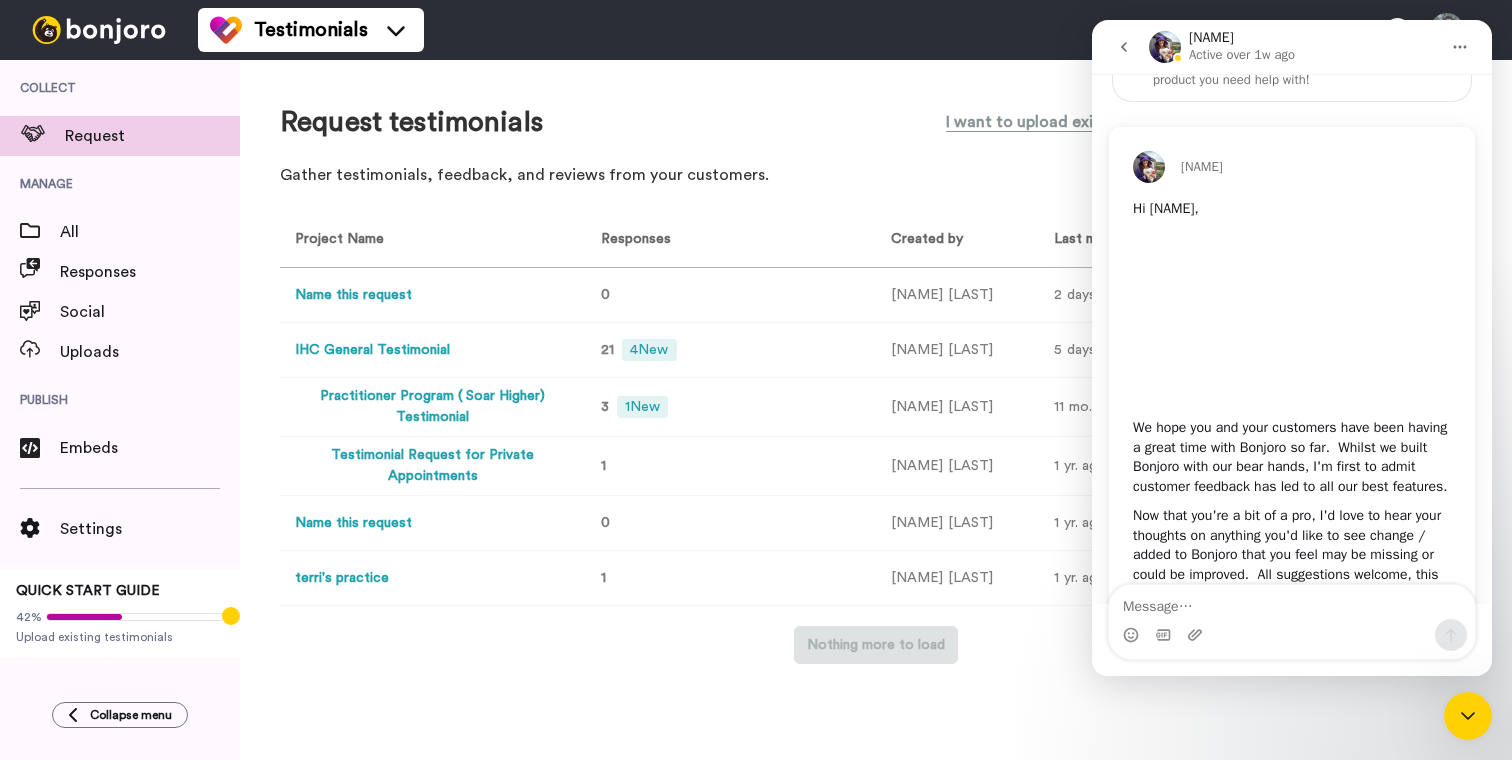 scroll, scrollTop: 215, scrollLeft: 0, axis: vertical 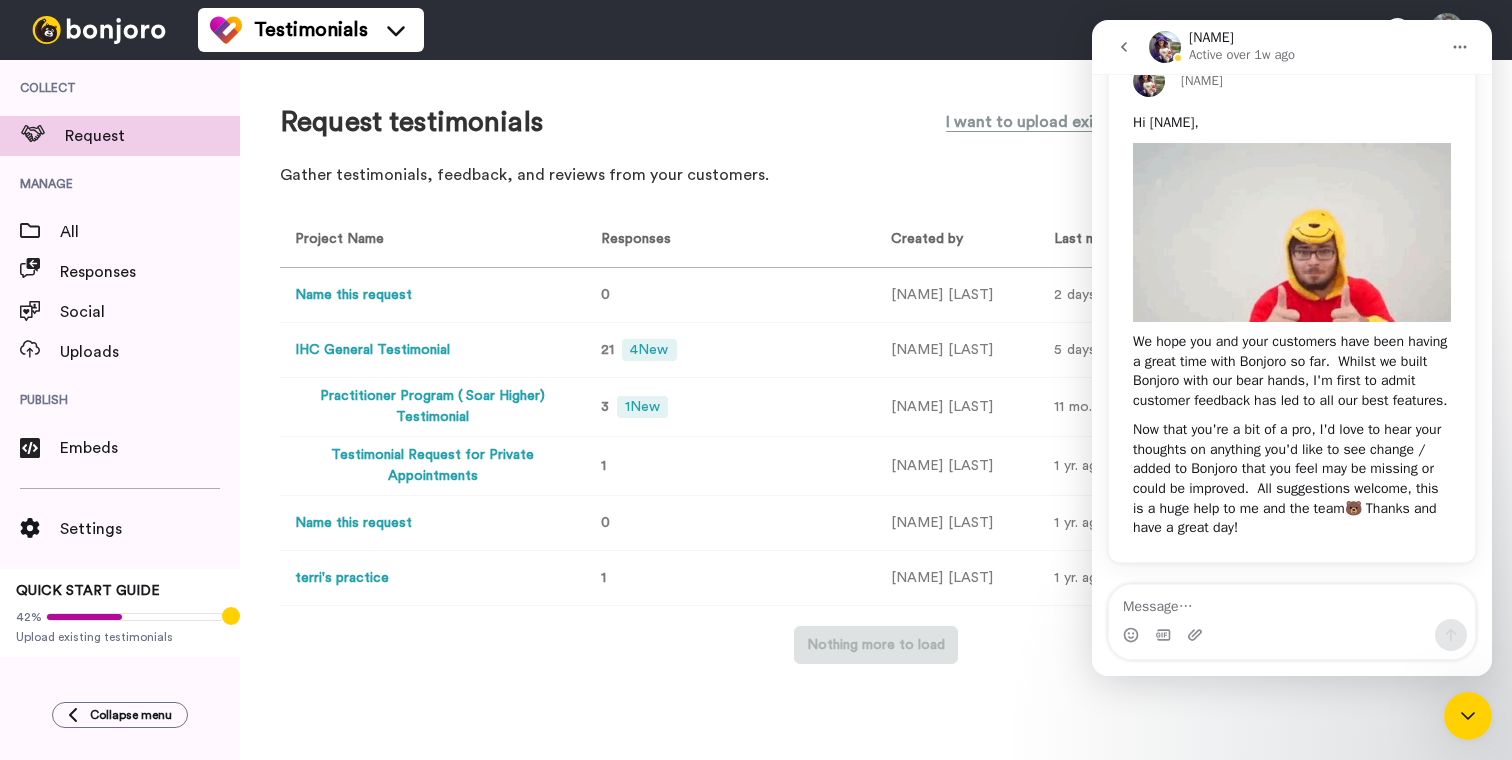 click 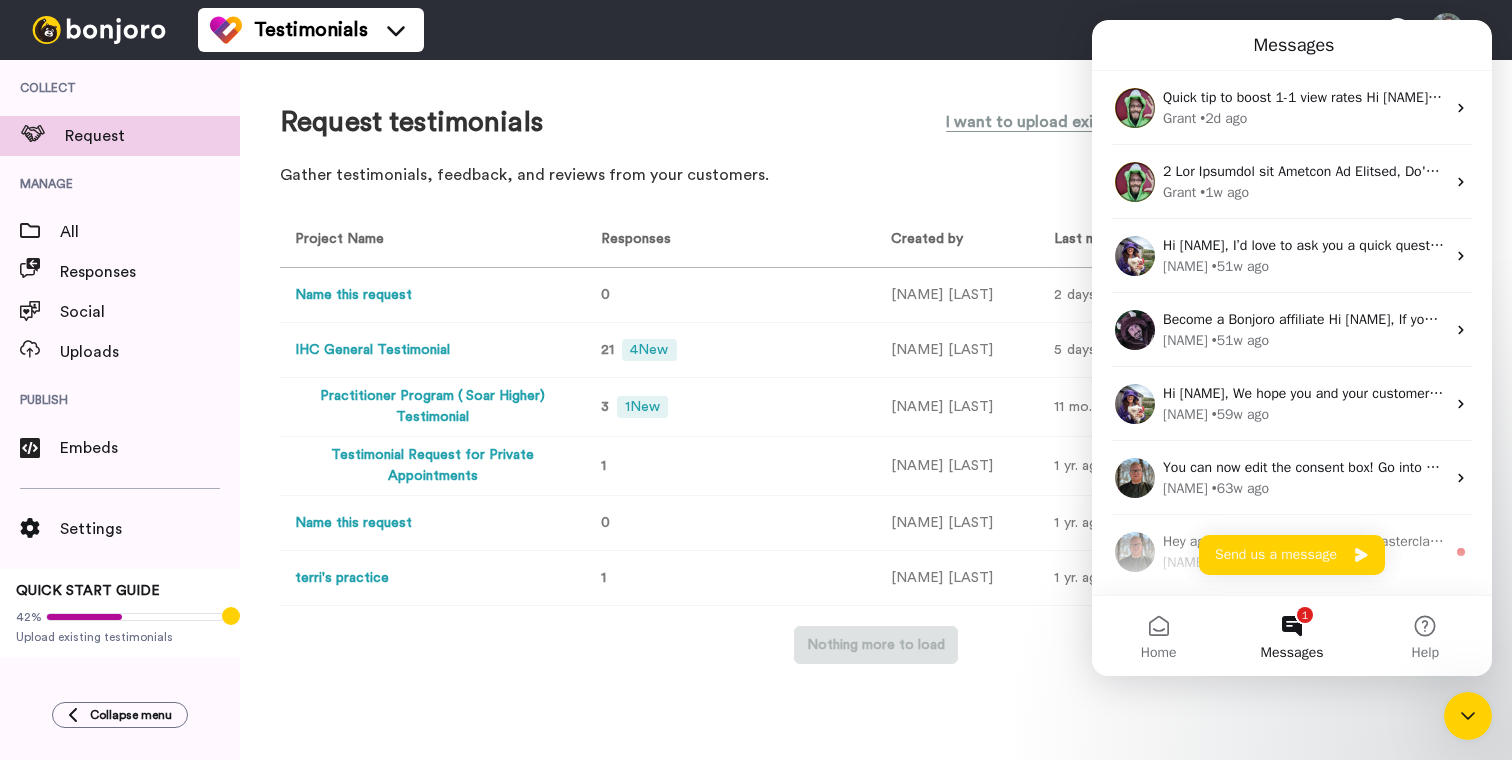 scroll, scrollTop: 0, scrollLeft: 0, axis: both 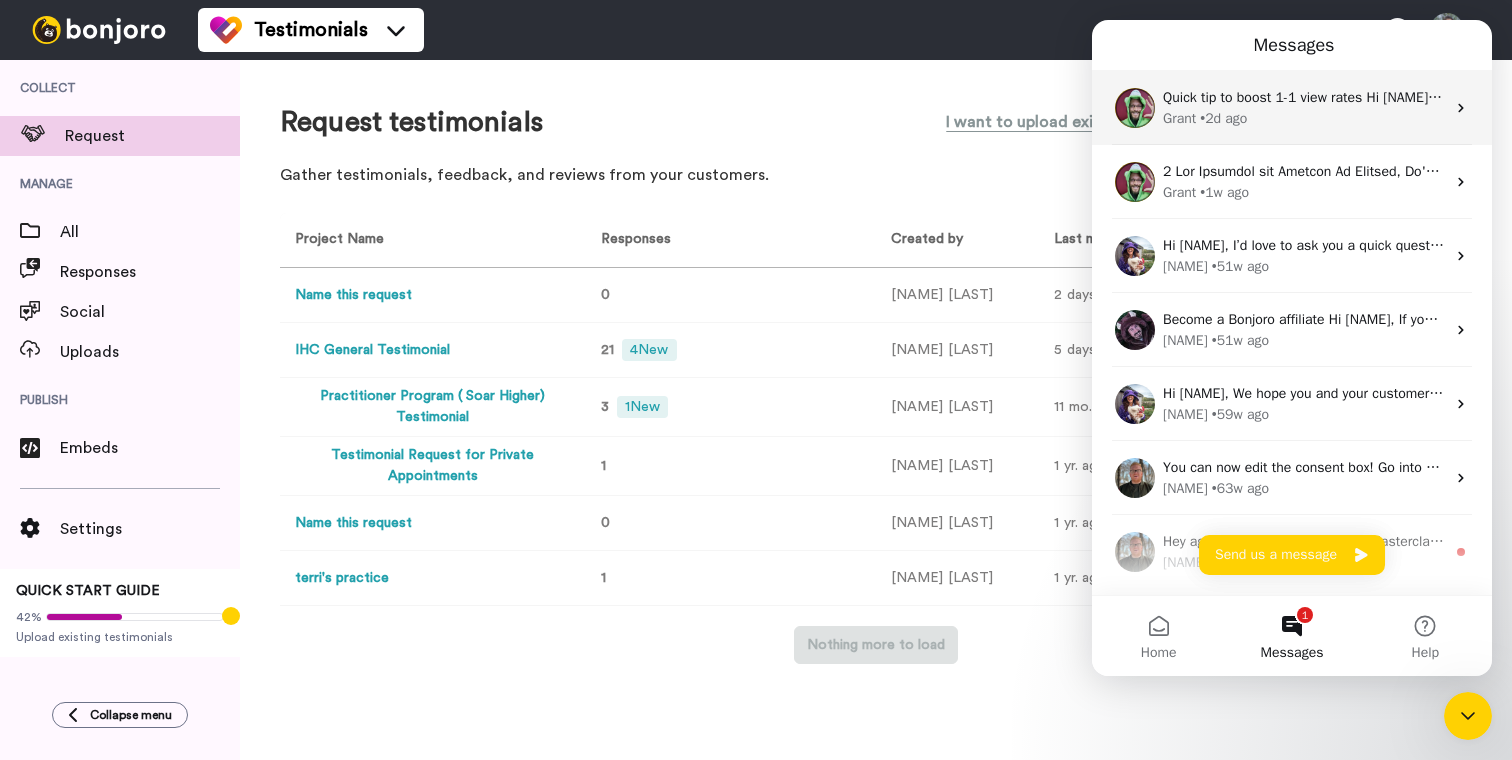 click on "Grant •  2d ago" at bounding box center (1304, 118) 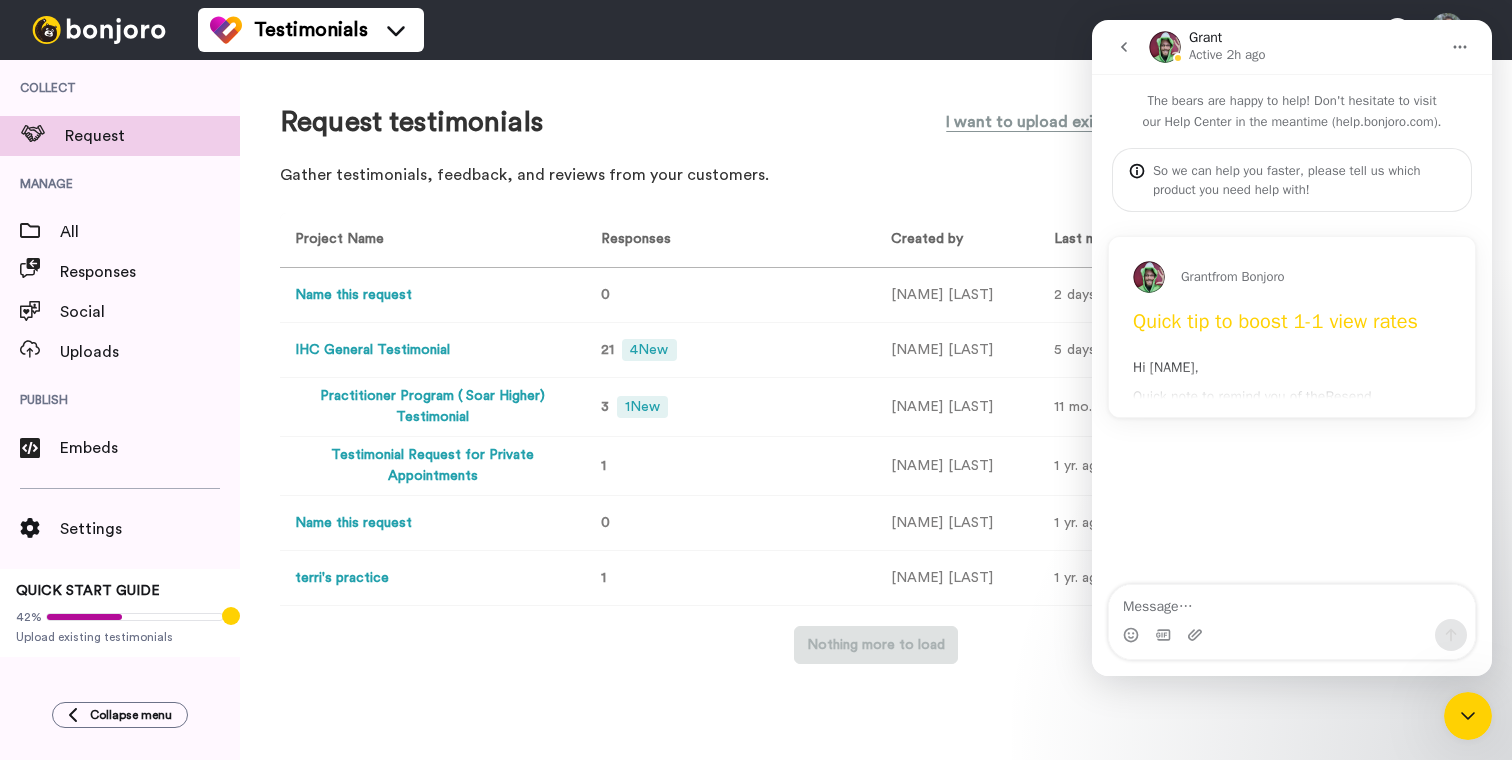 click on "Grant  from Bonjoro Quick tip to boost 1-1 view rates   Hi Muneeza, Quick note to remind you of the  Resend Workflow  function. It's an easy win to improve view rates for 1-1 messages by sending a single reminder email for those that don't watch your videos. Head to your  settings  page and set up your resend message - subject line, copy and choose how many days to wait before we send it. We recommend 1-3 days, not longer but you have the option if more of a delay suits your comms strategy. We'll automatically sent the reminder  and get more of your videos to your customers! Note - also works even better when your email is integrated so we send them from your own email address." at bounding box center [1292, 327] 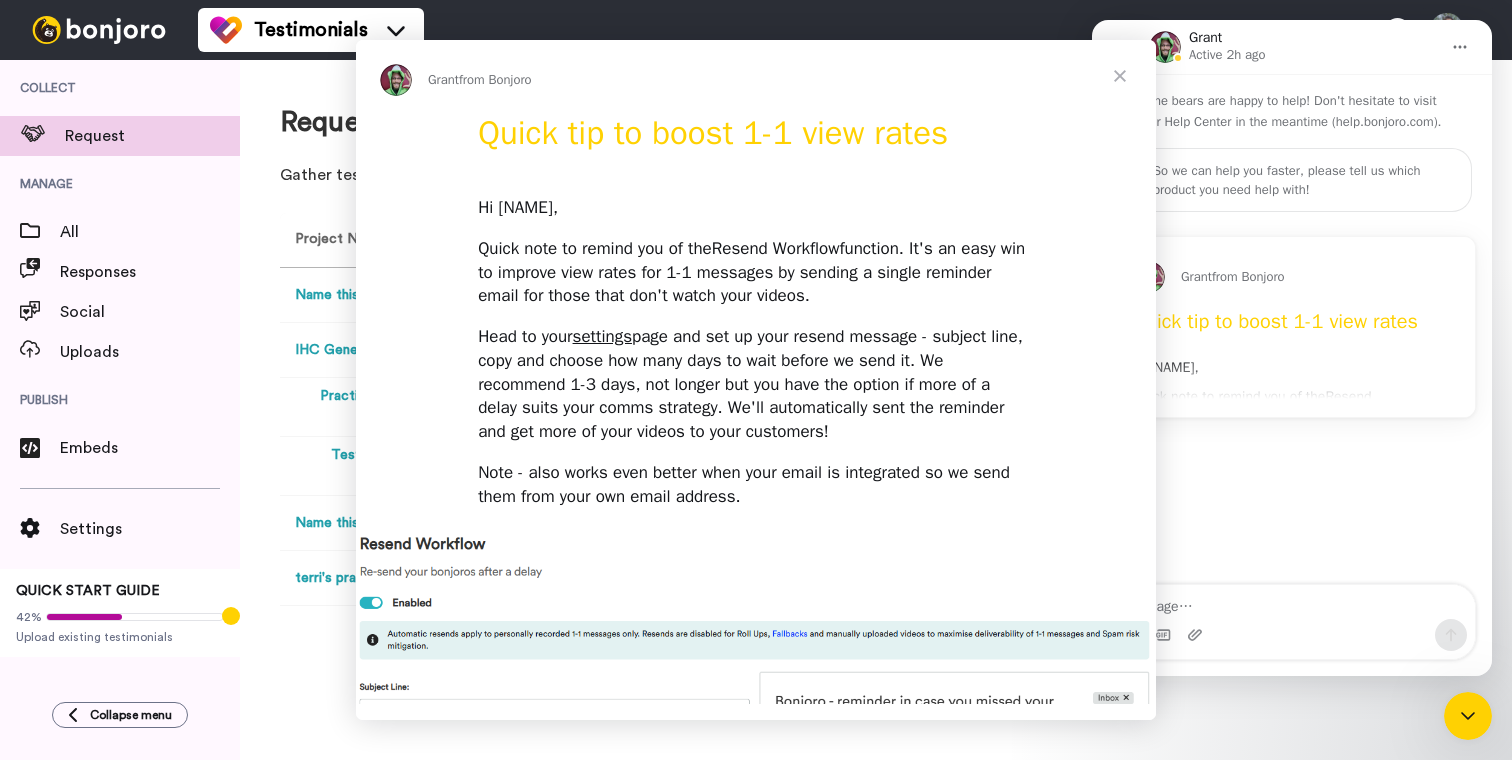 scroll, scrollTop: 0, scrollLeft: 0, axis: both 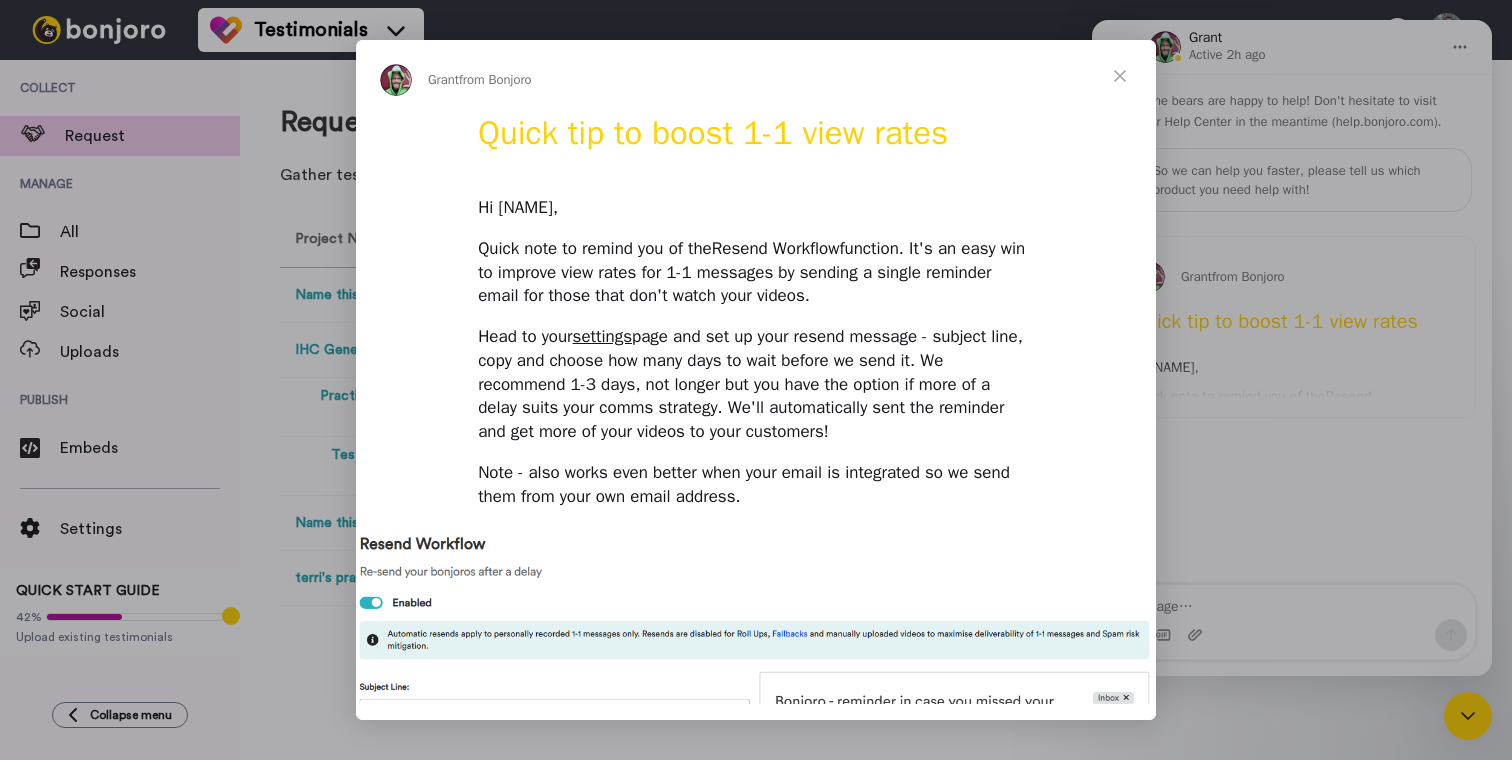 click at bounding box center [1120, 76] 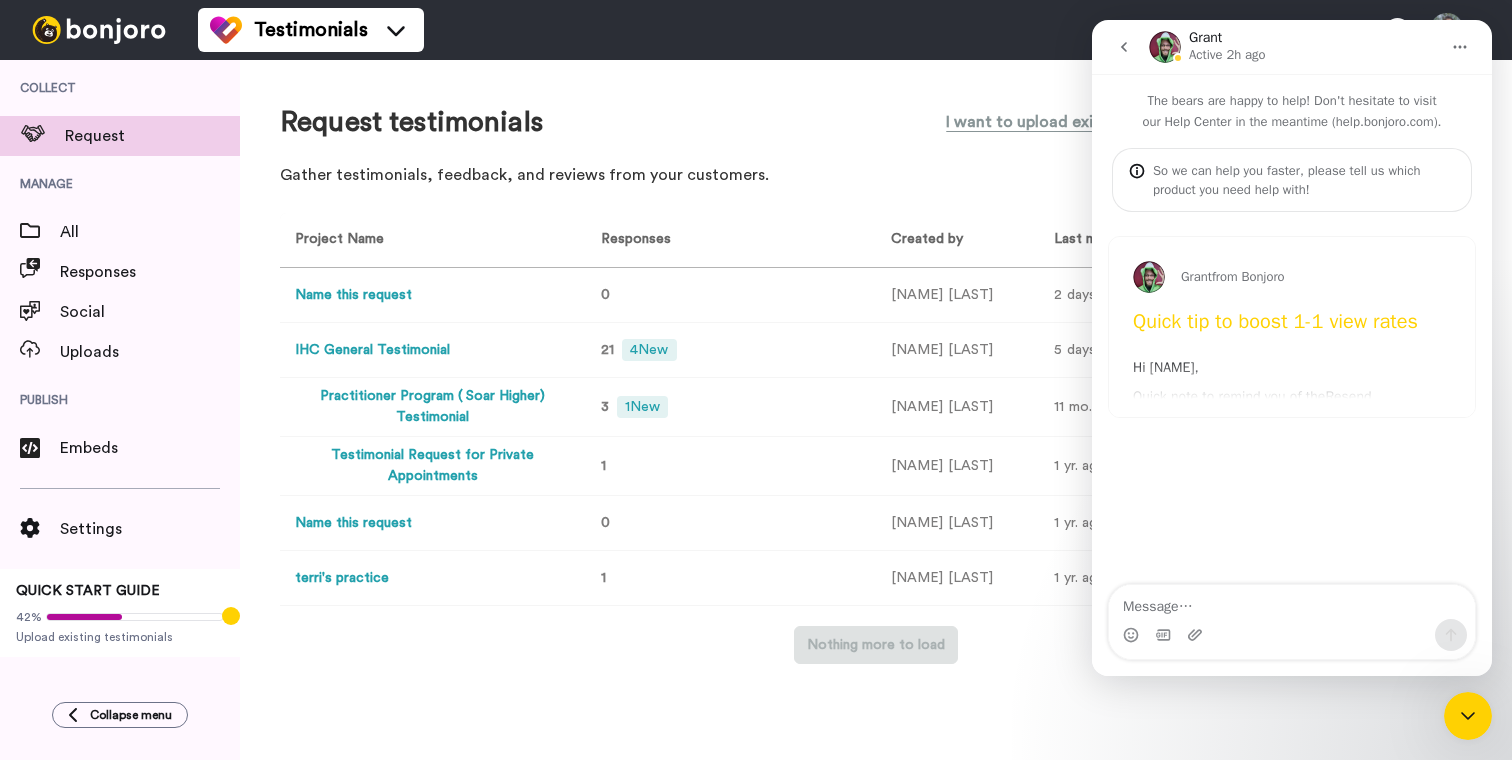 click 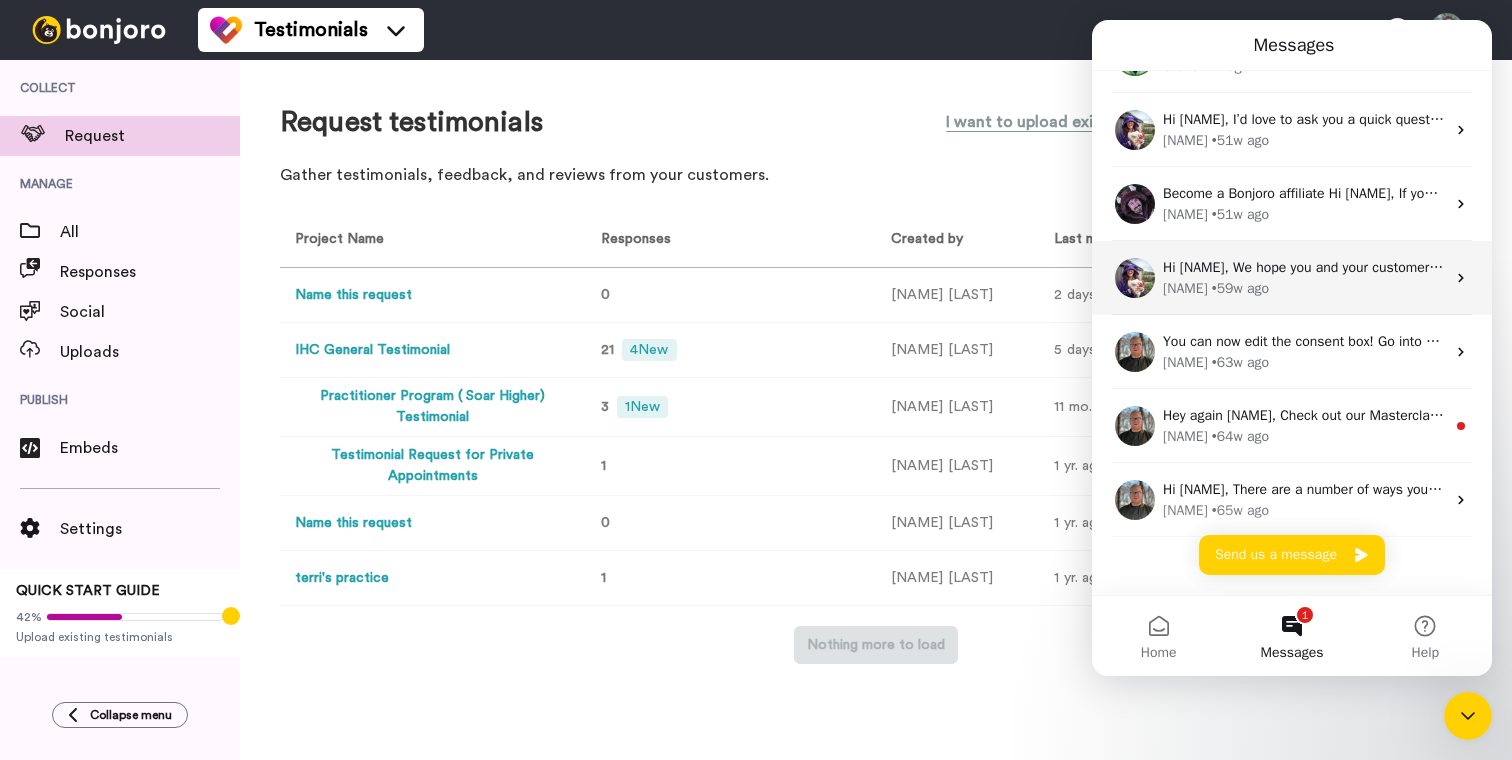 scroll, scrollTop: 148, scrollLeft: 0, axis: vertical 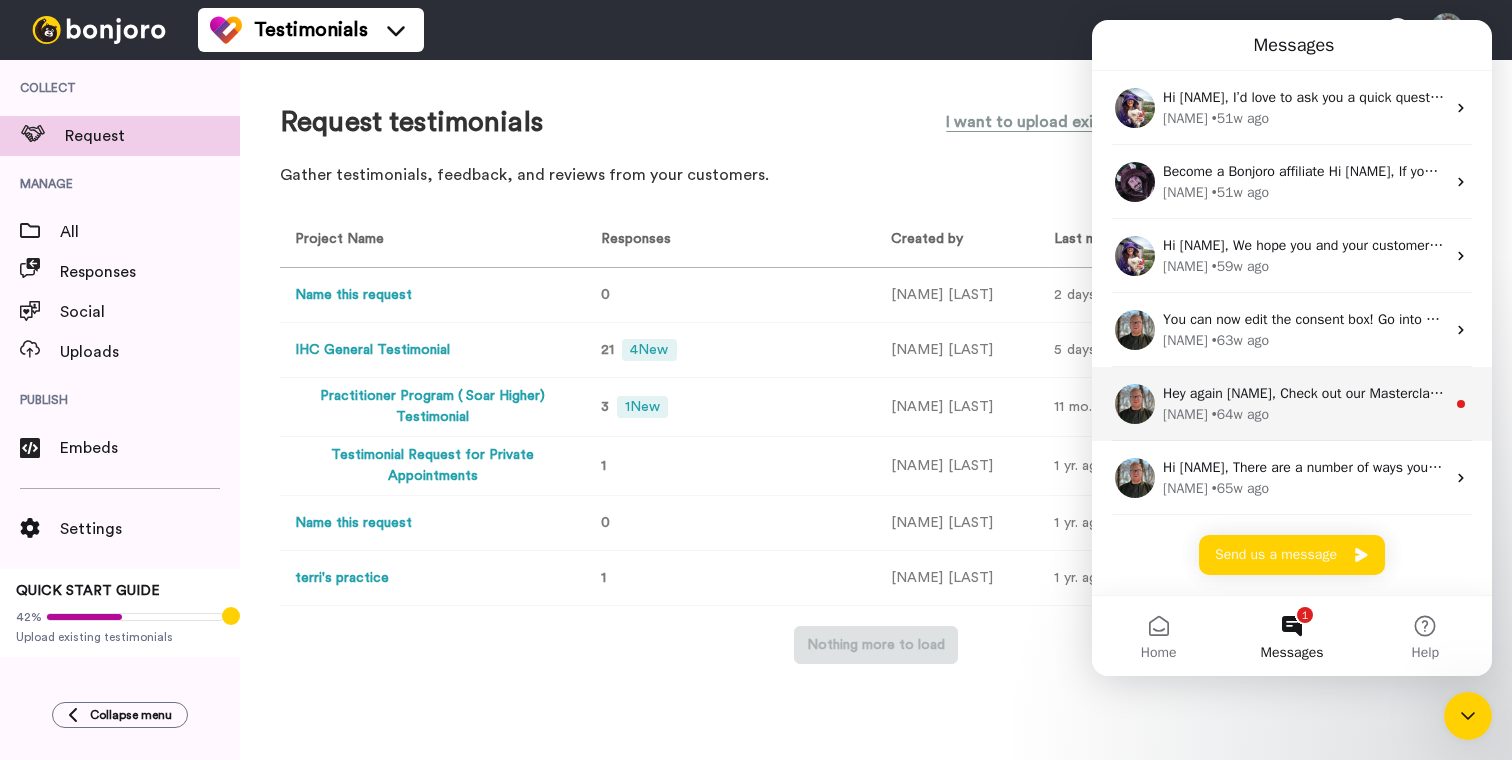 click on "•  64w ago" at bounding box center (1240, 414) 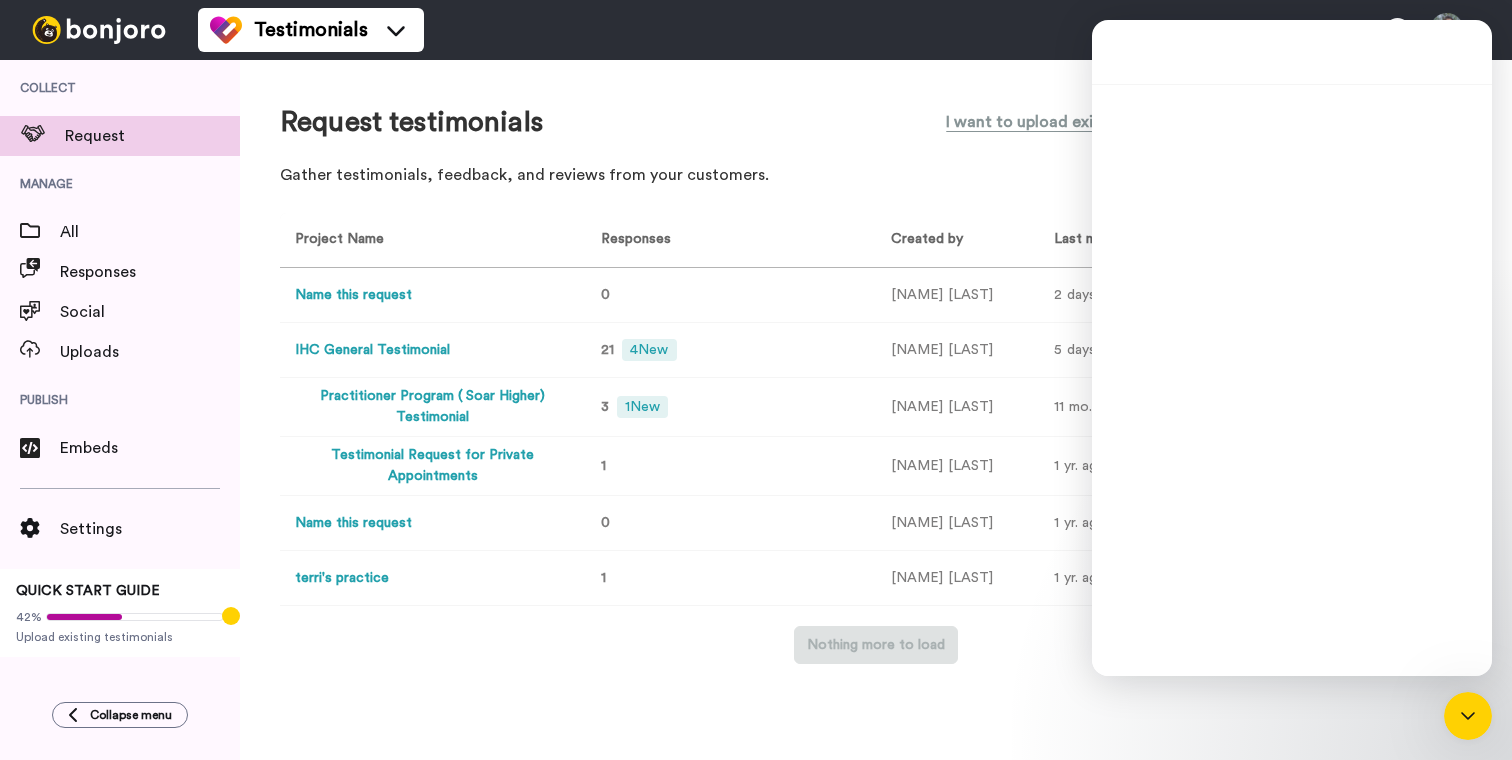 scroll, scrollTop: 67, scrollLeft: 0, axis: vertical 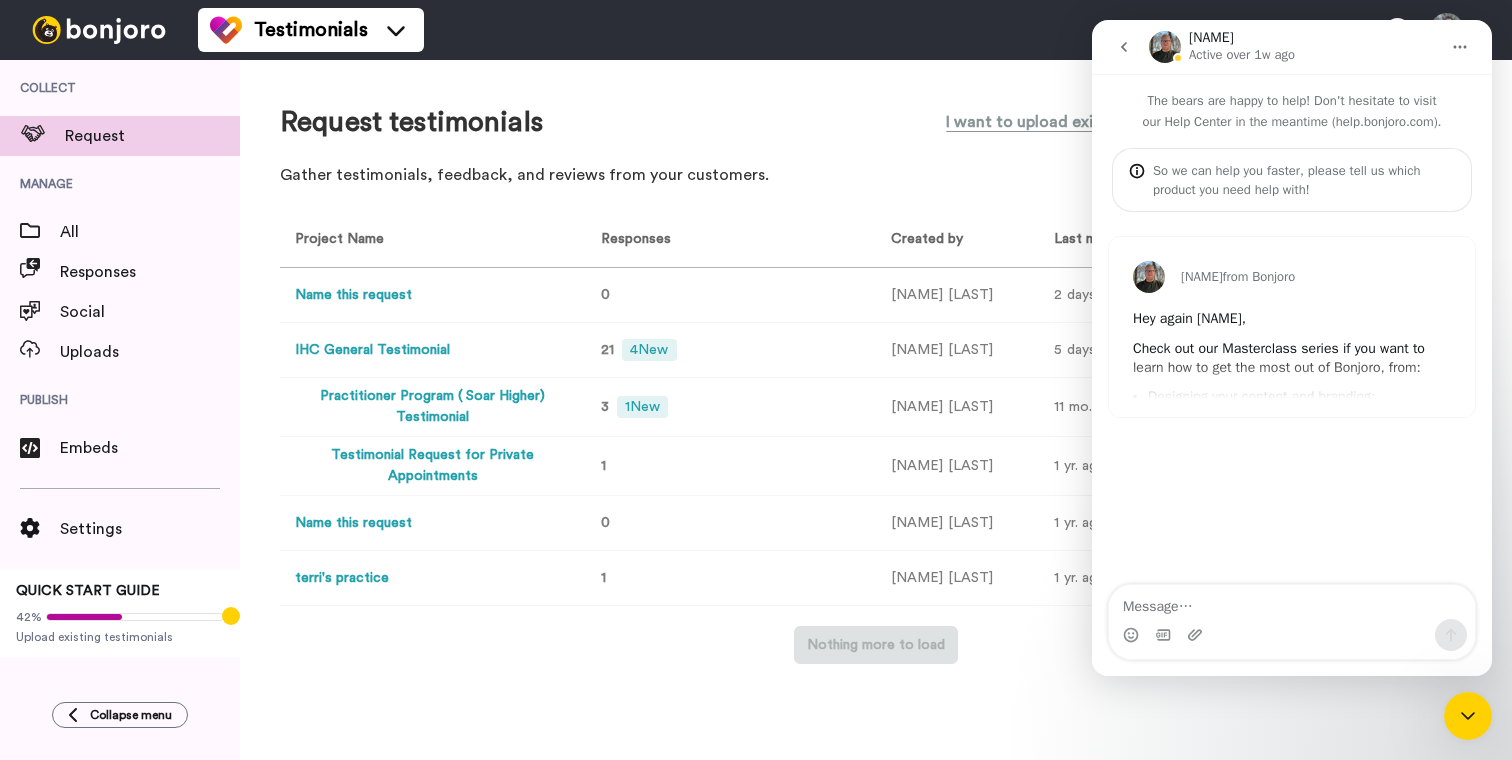 click 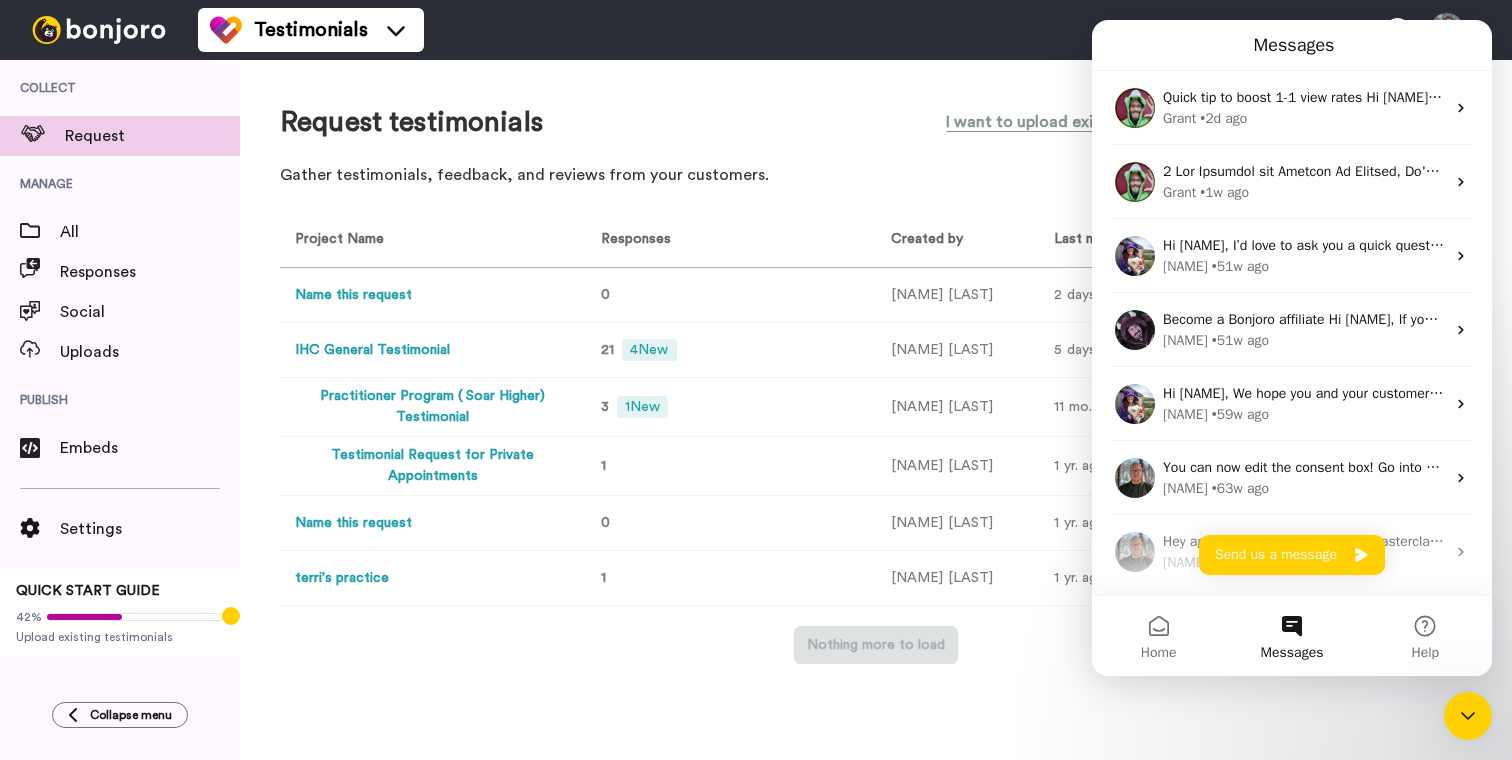 click 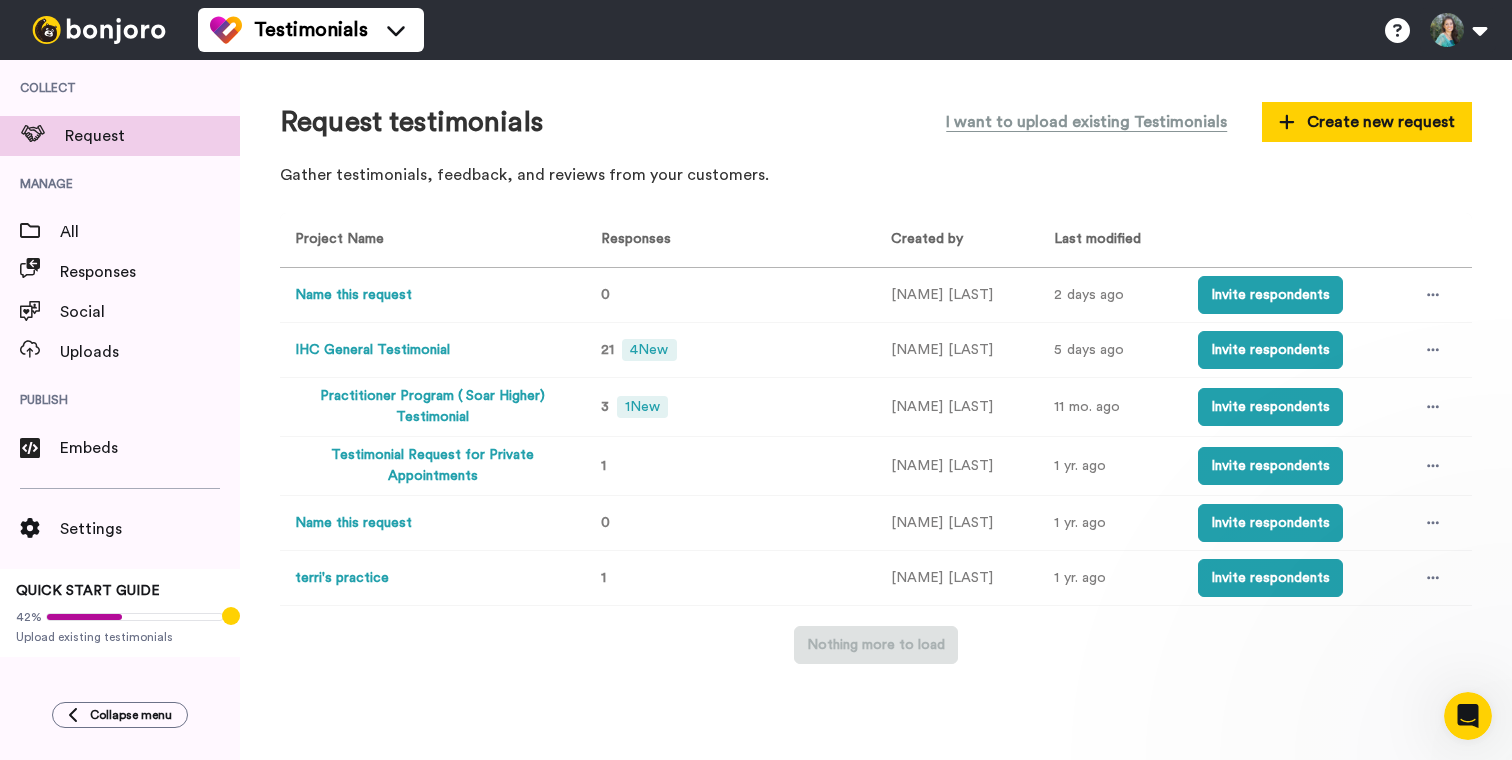 scroll, scrollTop: 0, scrollLeft: 0, axis: both 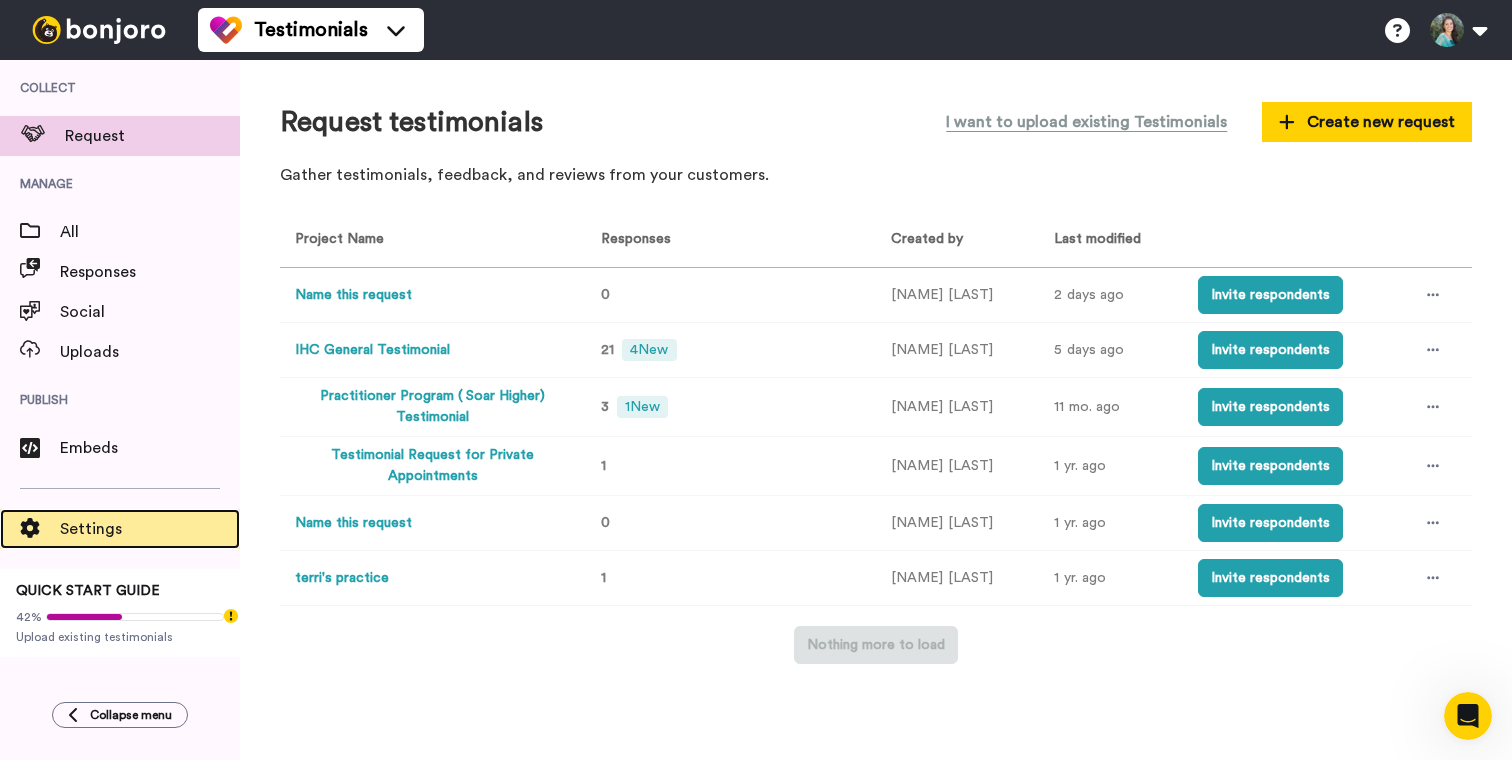 click on "Settings" at bounding box center (150, 529) 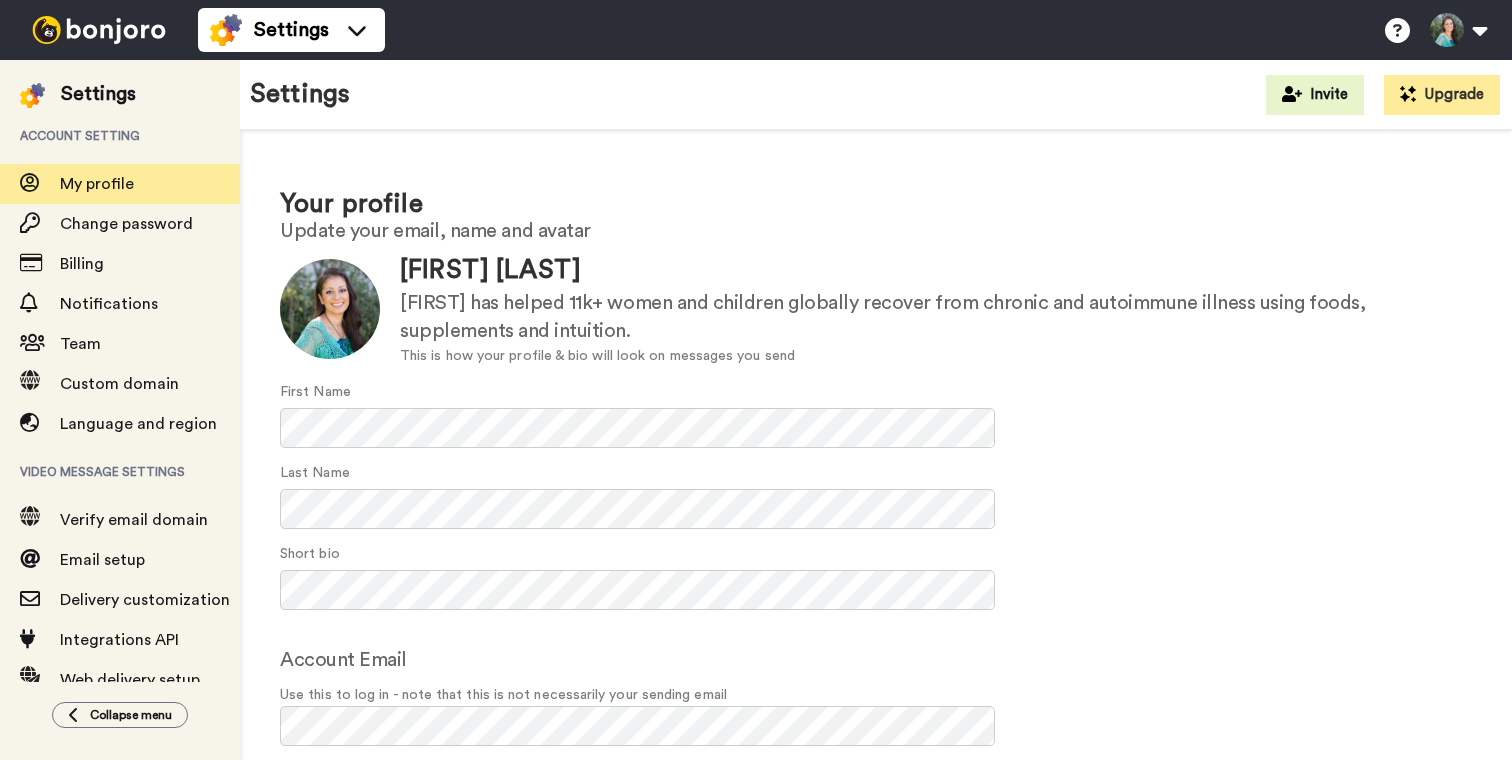 scroll, scrollTop: 0, scrollLeft: 0, axis: both 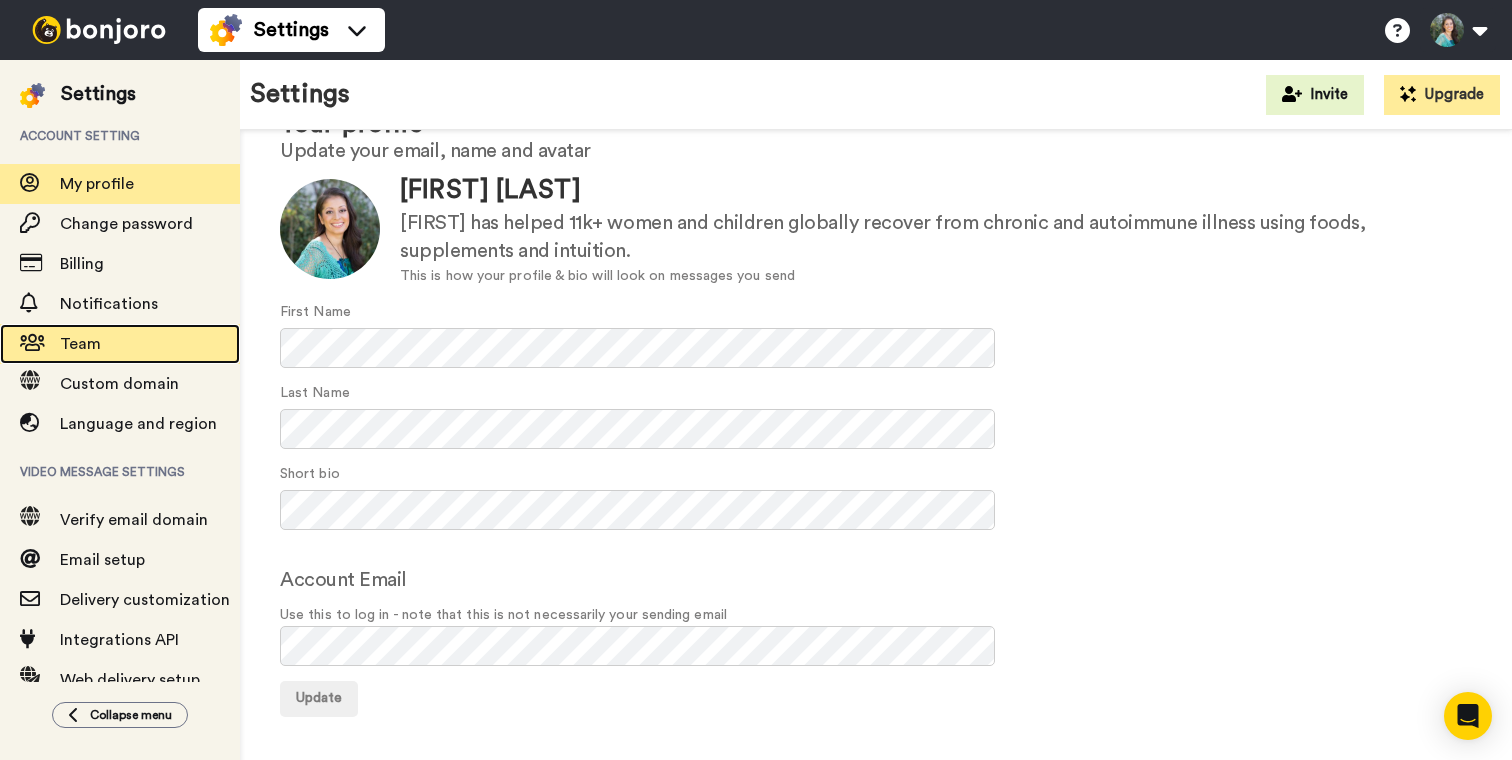 click on "Team" at bounding box center [150, 344] 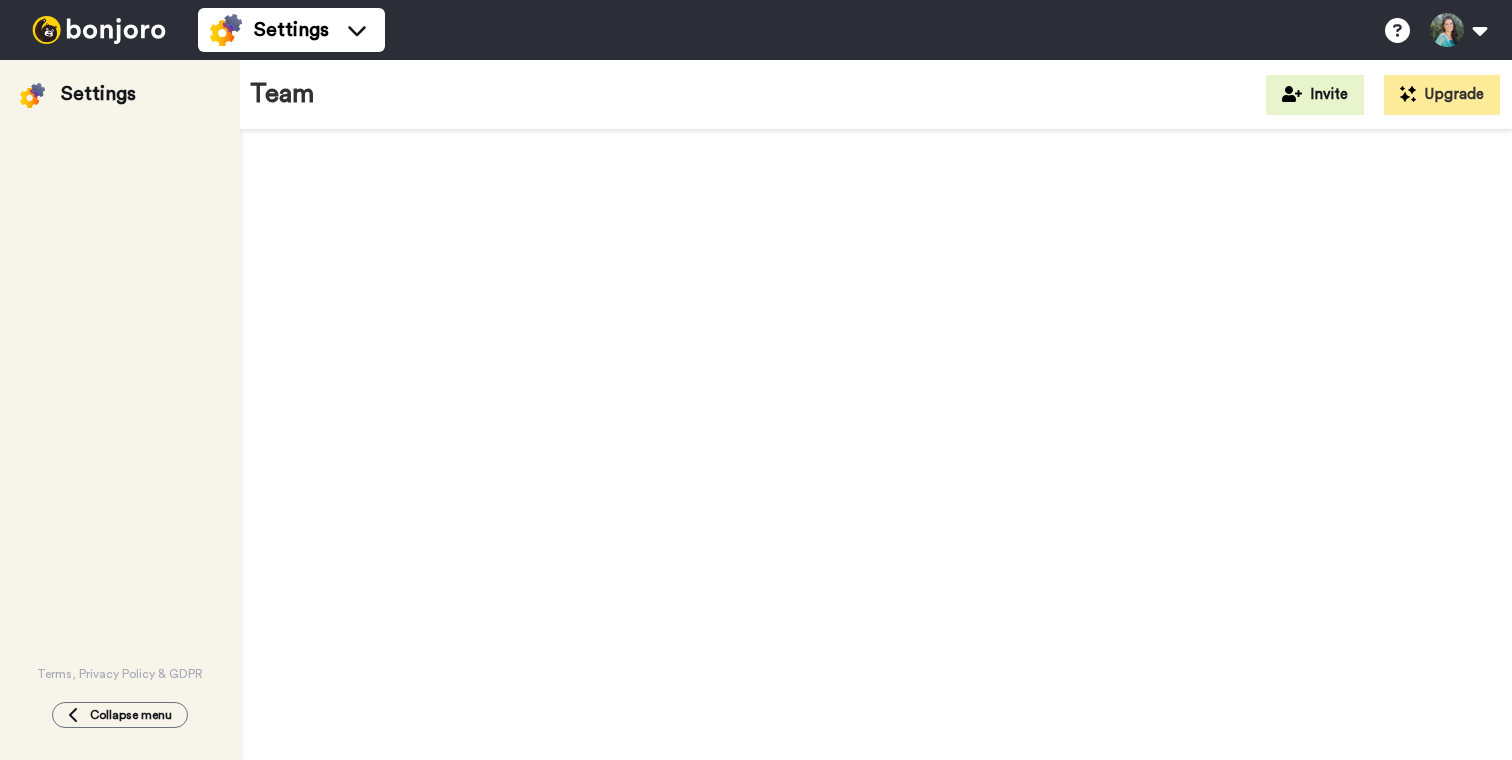 scroll, scrollTop: 0, scrollLeft: 0, axis: both 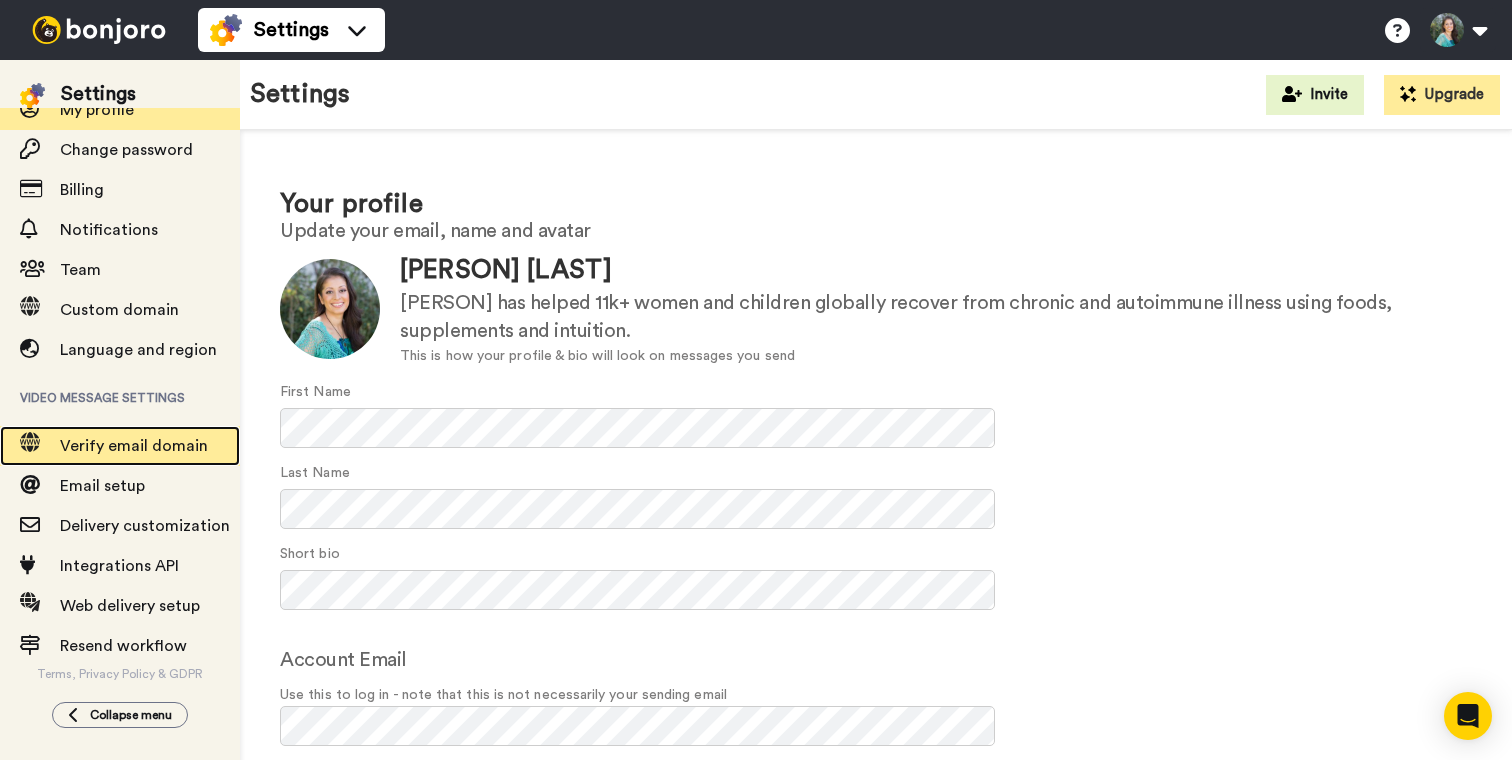click on "Verify email domain" at bounding box center [134, 446] 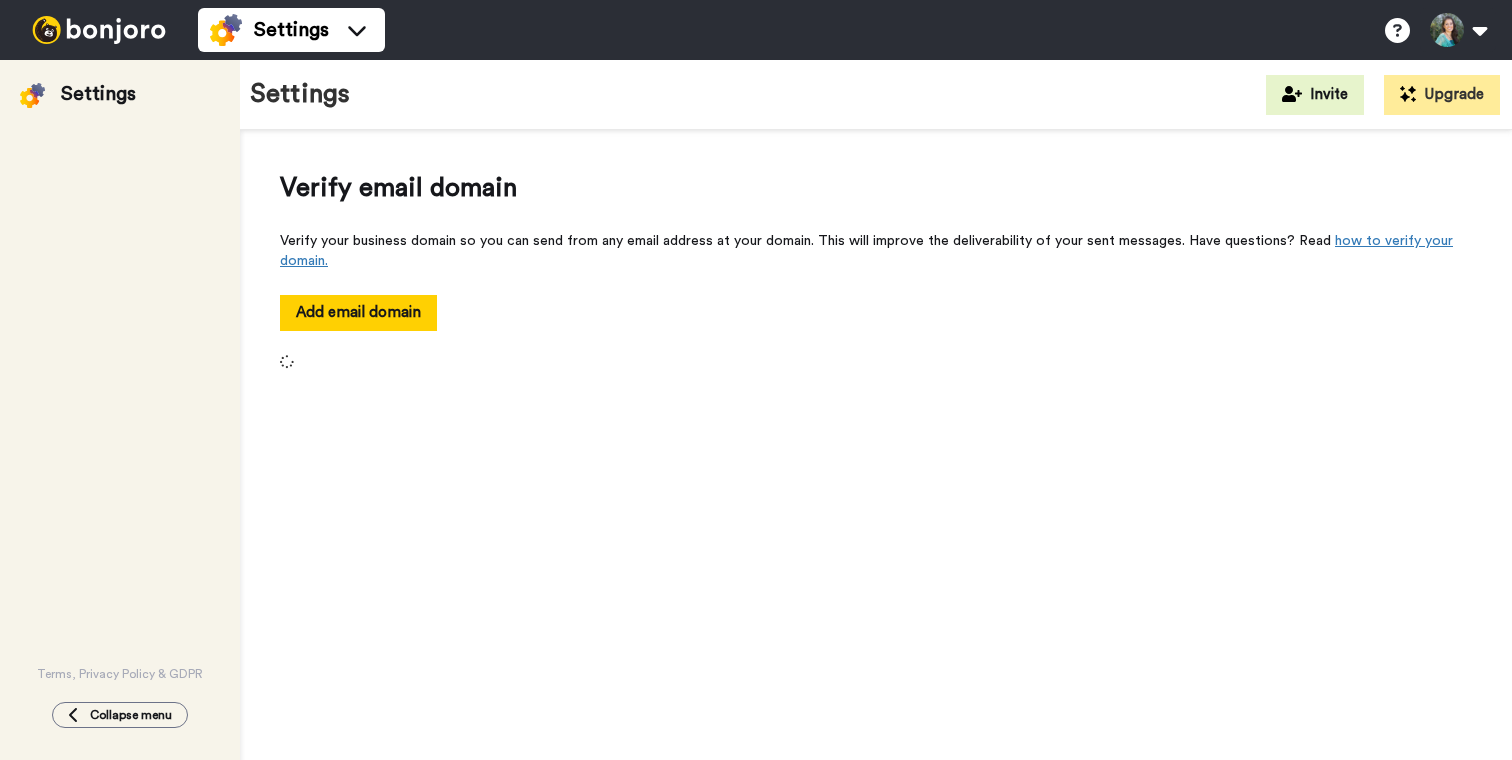 scroll, scrollTop: 0, scrollLeft: 0, axis: both 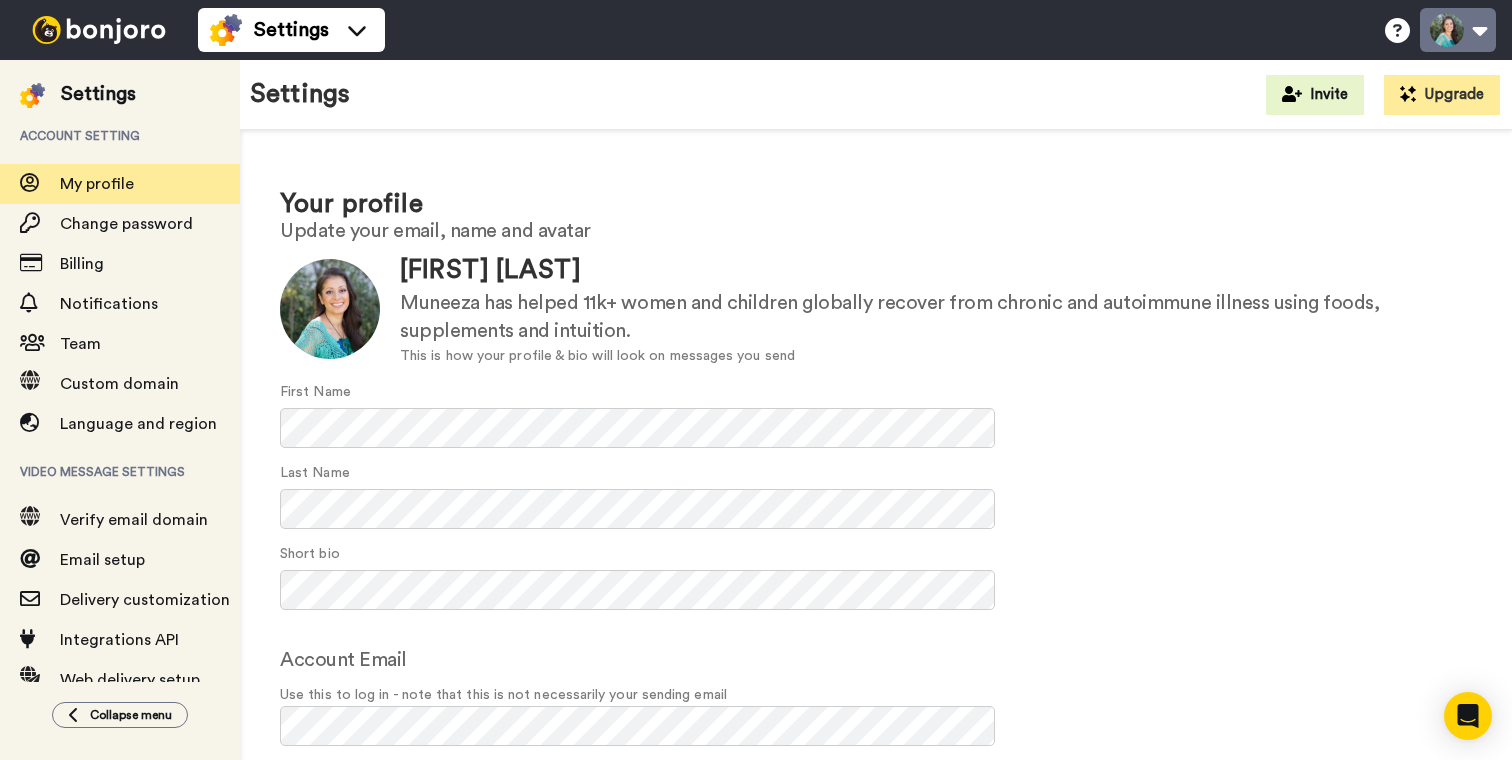 click at bounding box center (1458, 30) 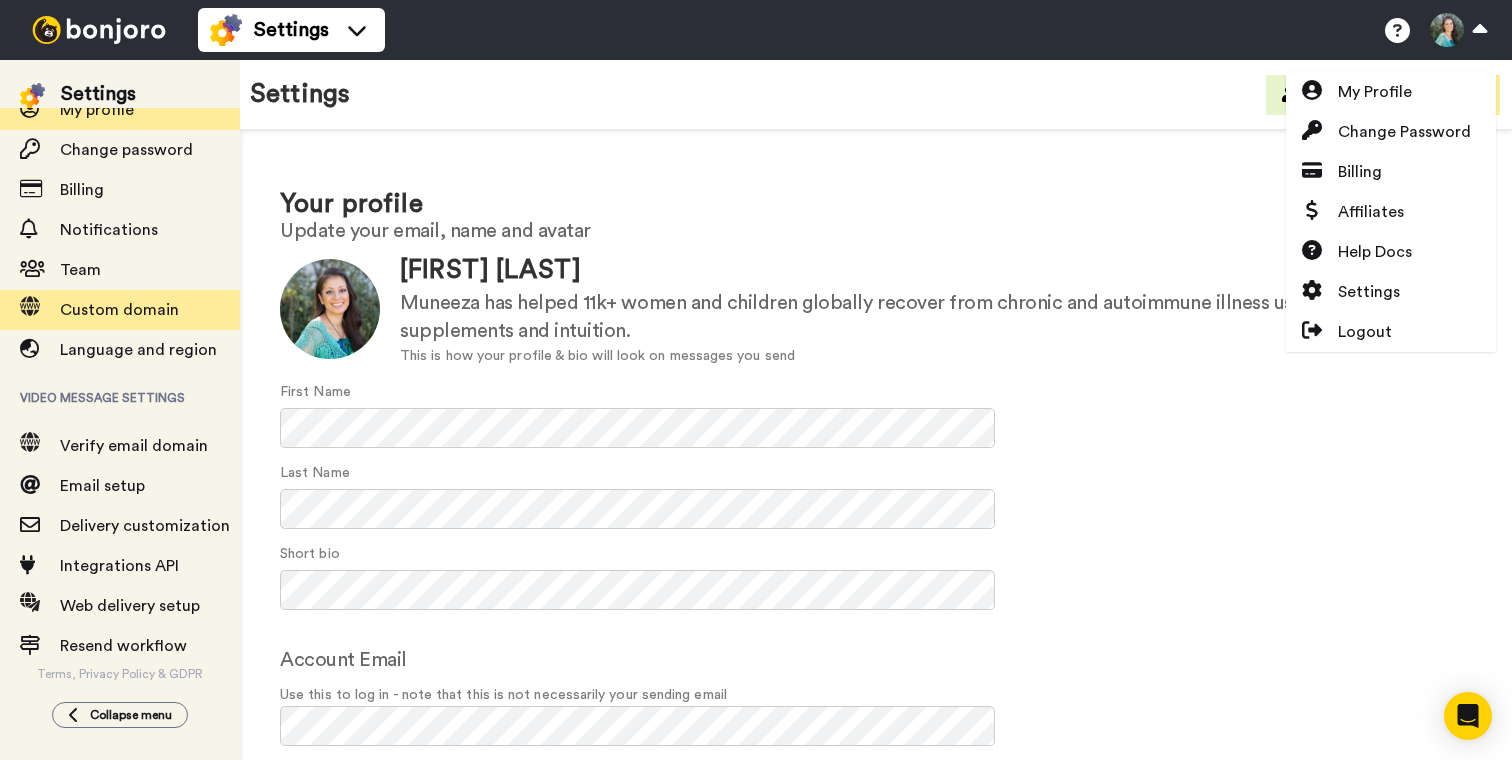scroll, scrollTop: 0, scrollLeft: 0, axis: both 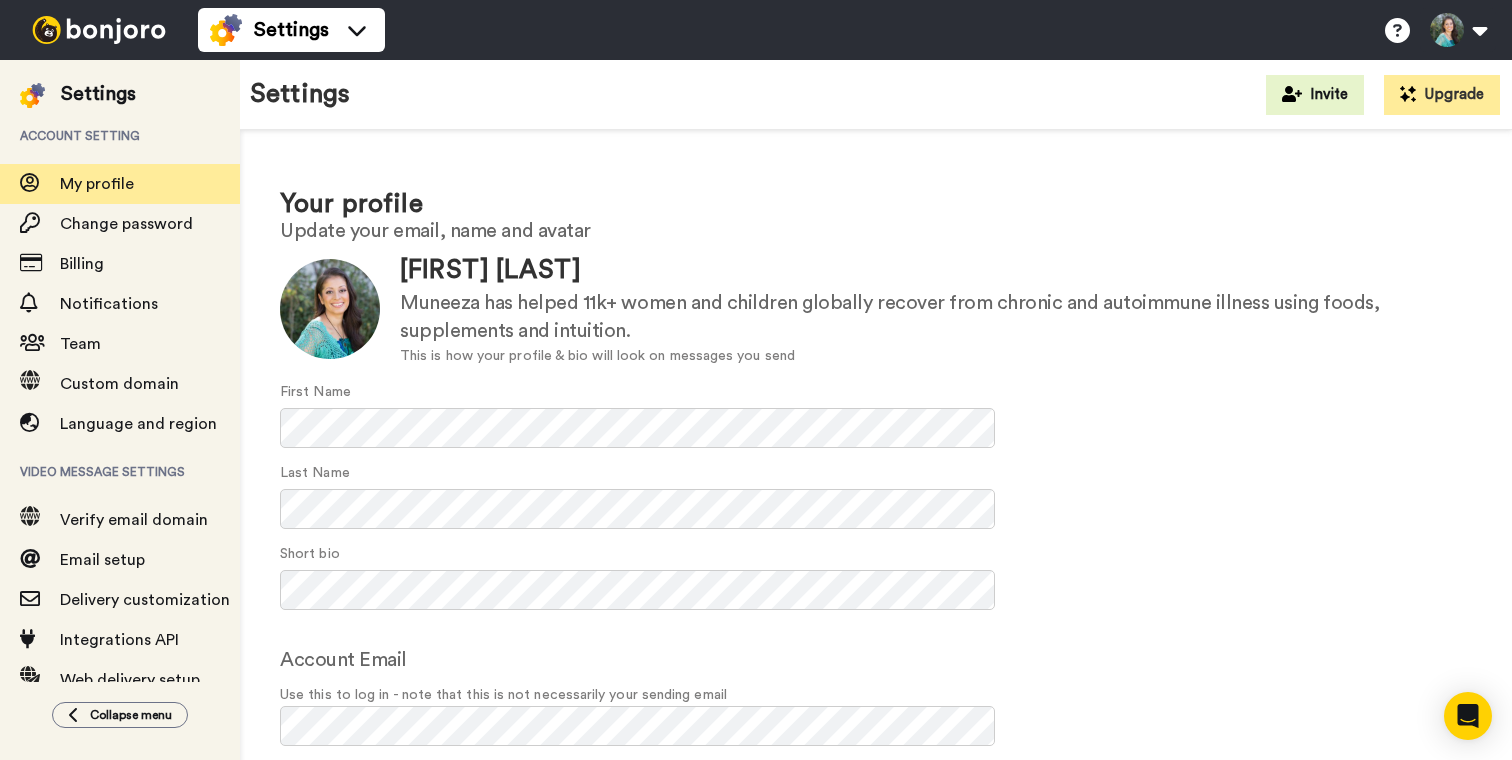click at bounding box center [32, 95] 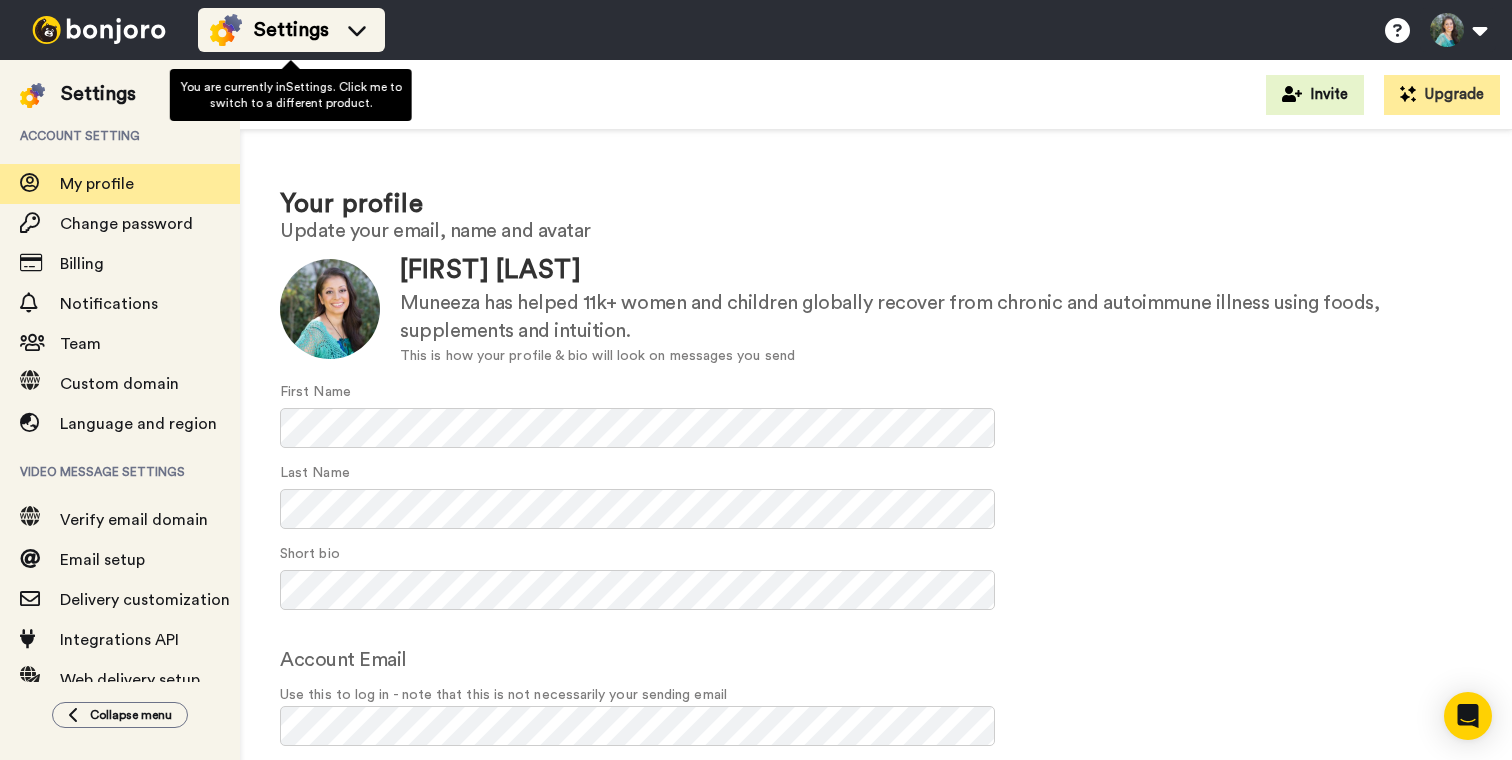 click on "Settings" at bounding box center (291, 30) 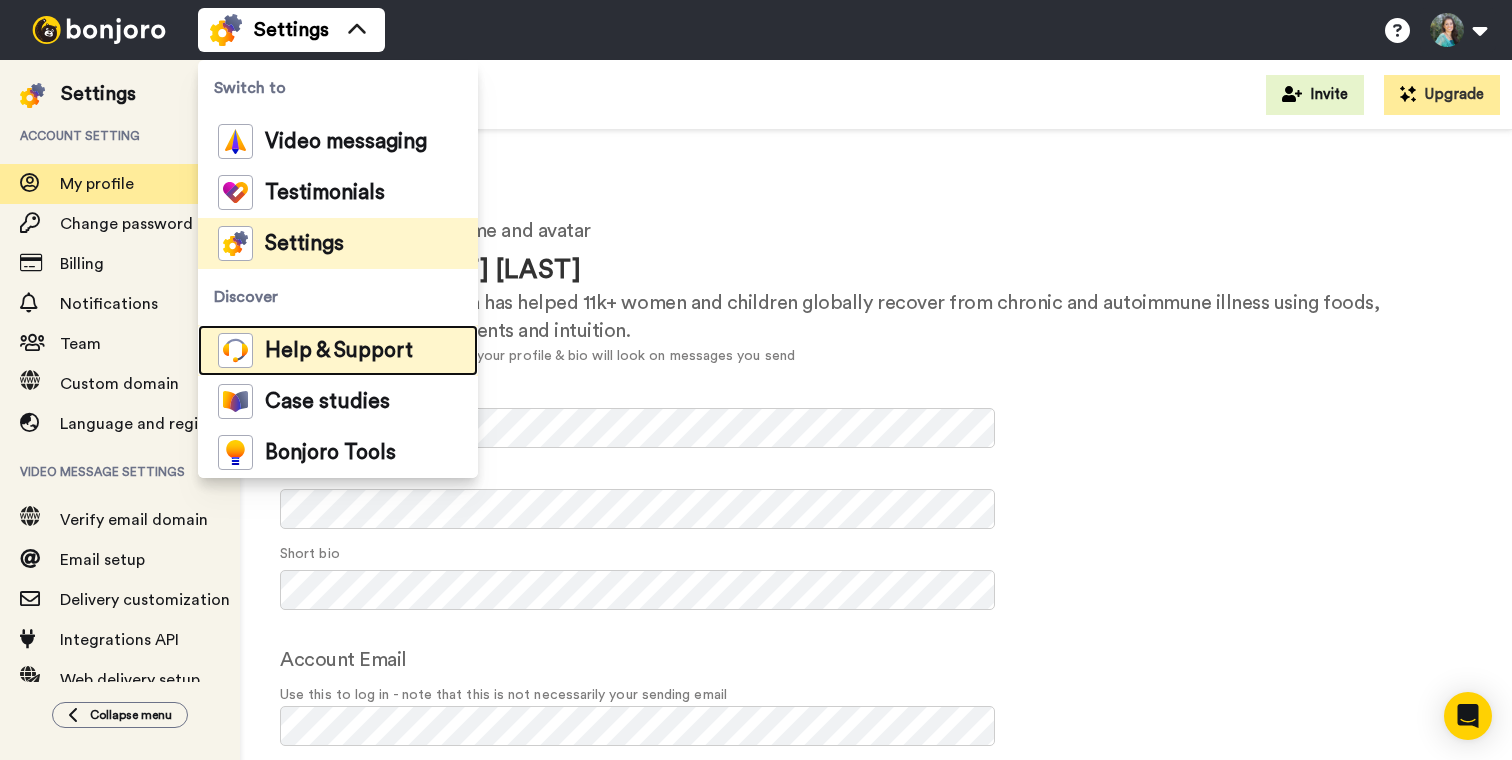 click on "Help & Support" at bounding box center [339, 351] 